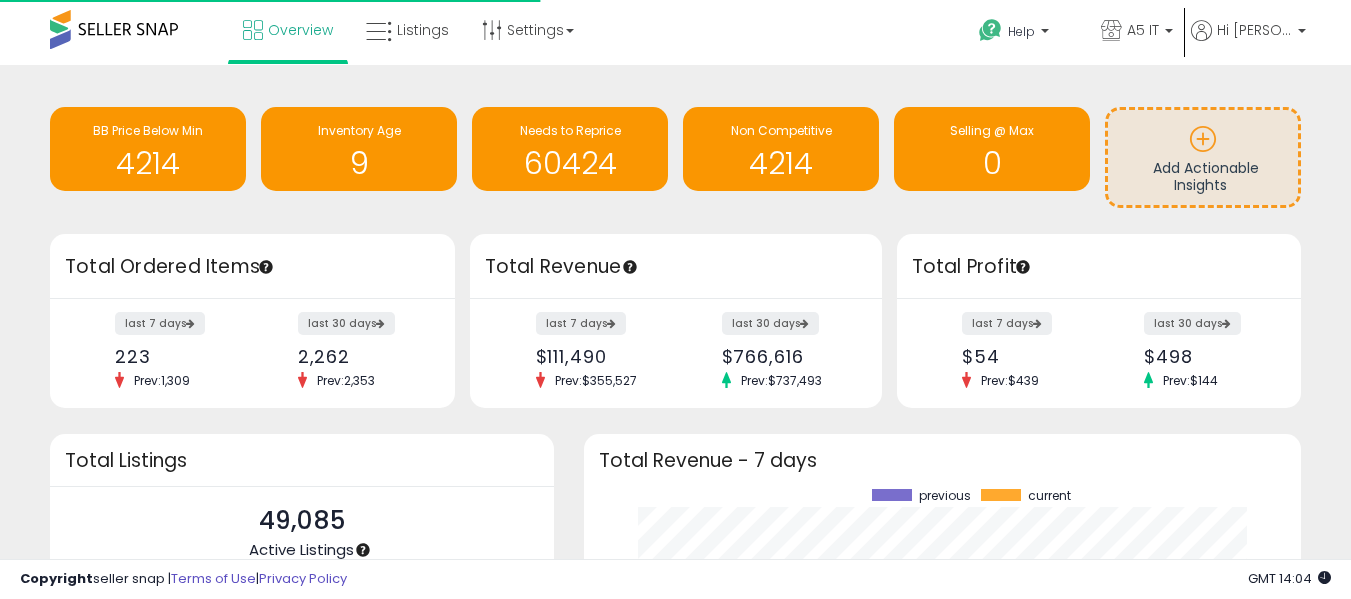 scroll, scrollTop: 0, scrollLeft: 0, axis: both 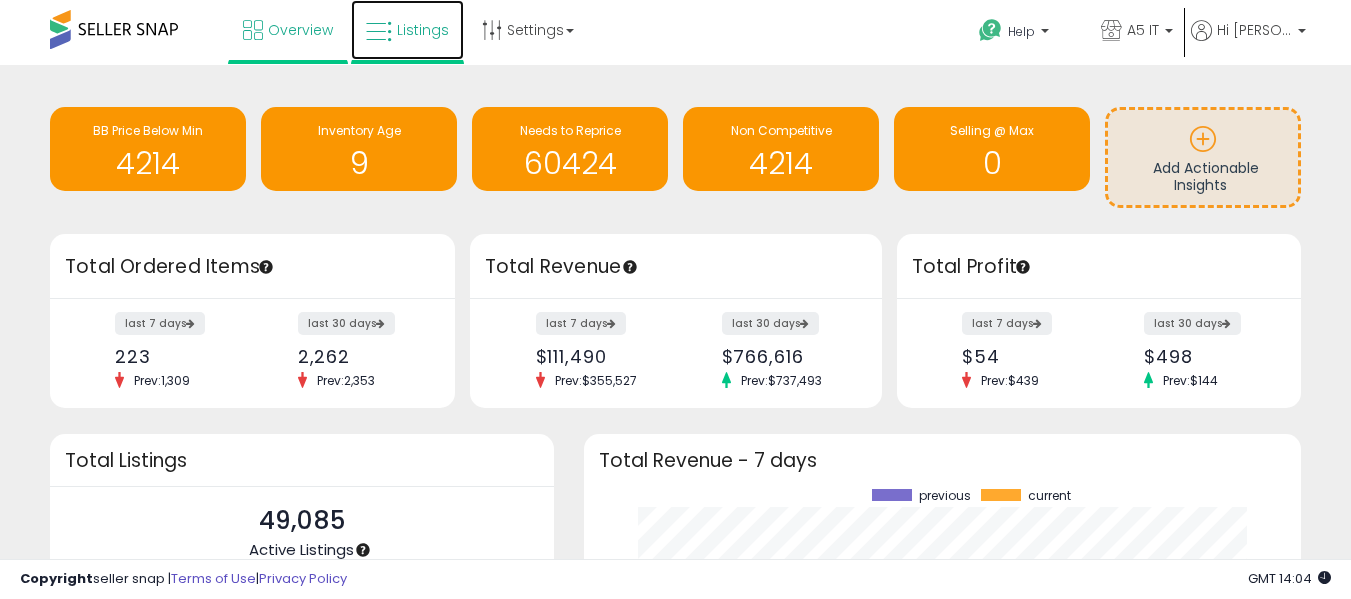 click at bounding box center [379, 32] 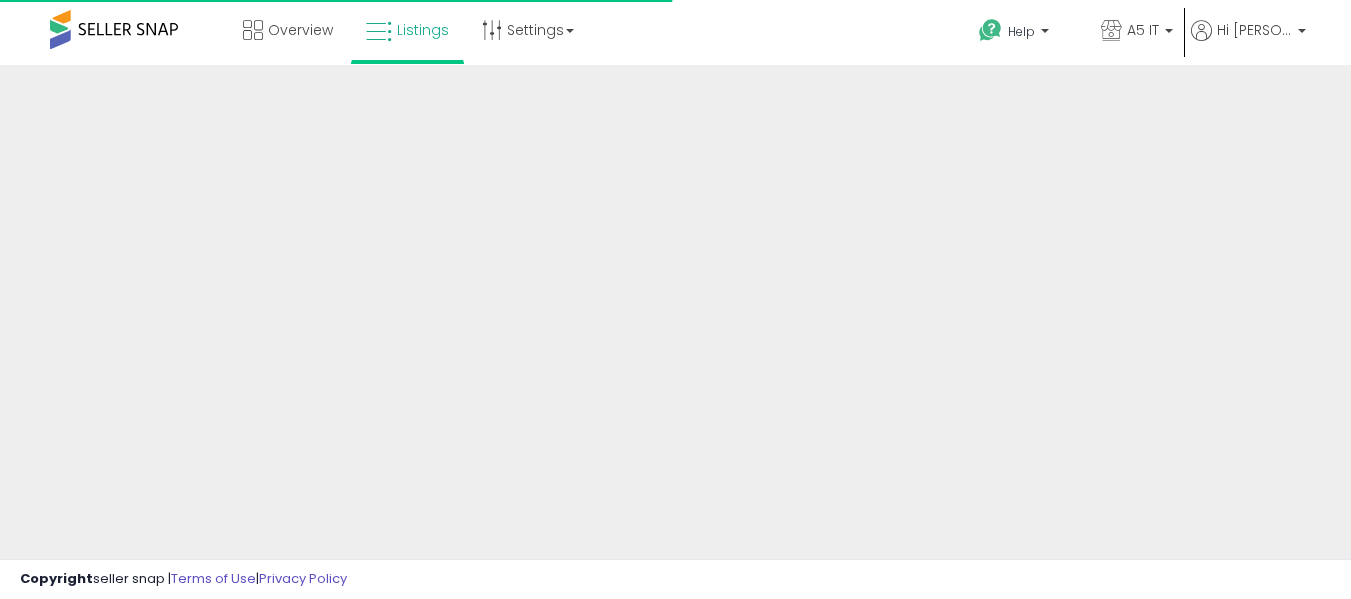 scroll, scrollTop: 0, scrollLeft: 0, axis: both 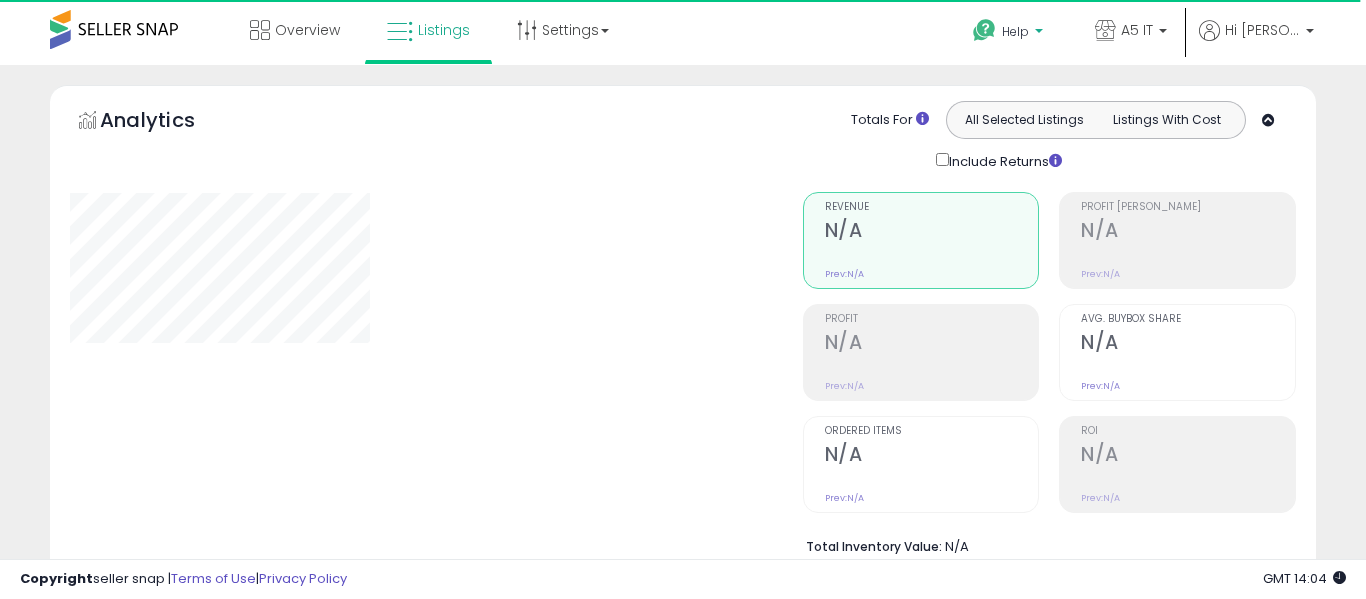 type on "*******" 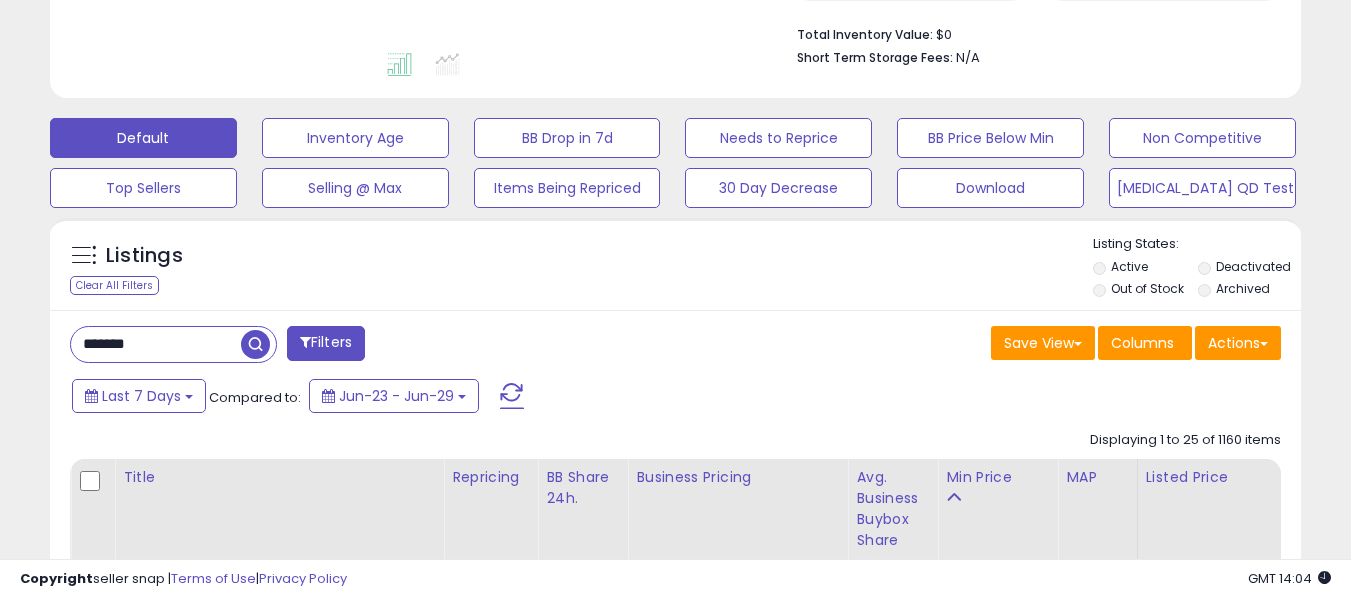 scroll, scrollTop: 500, scrollLeft: 0, axis: vertical 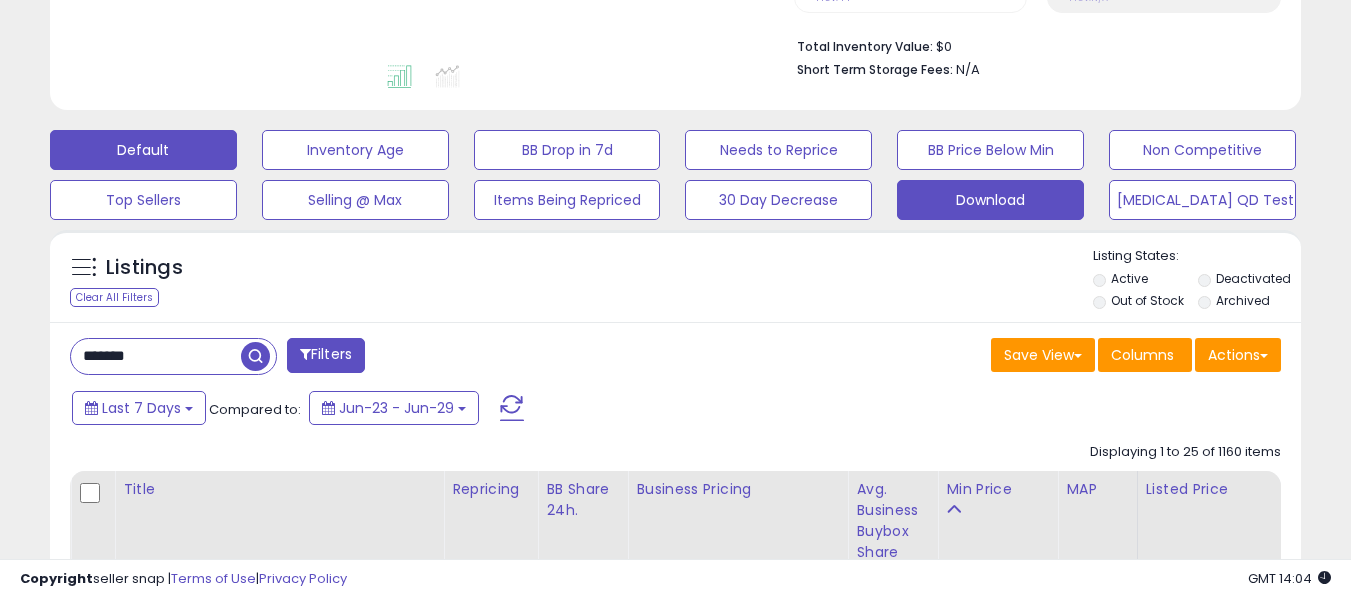click on "Download" at bounding box center [355, 150] 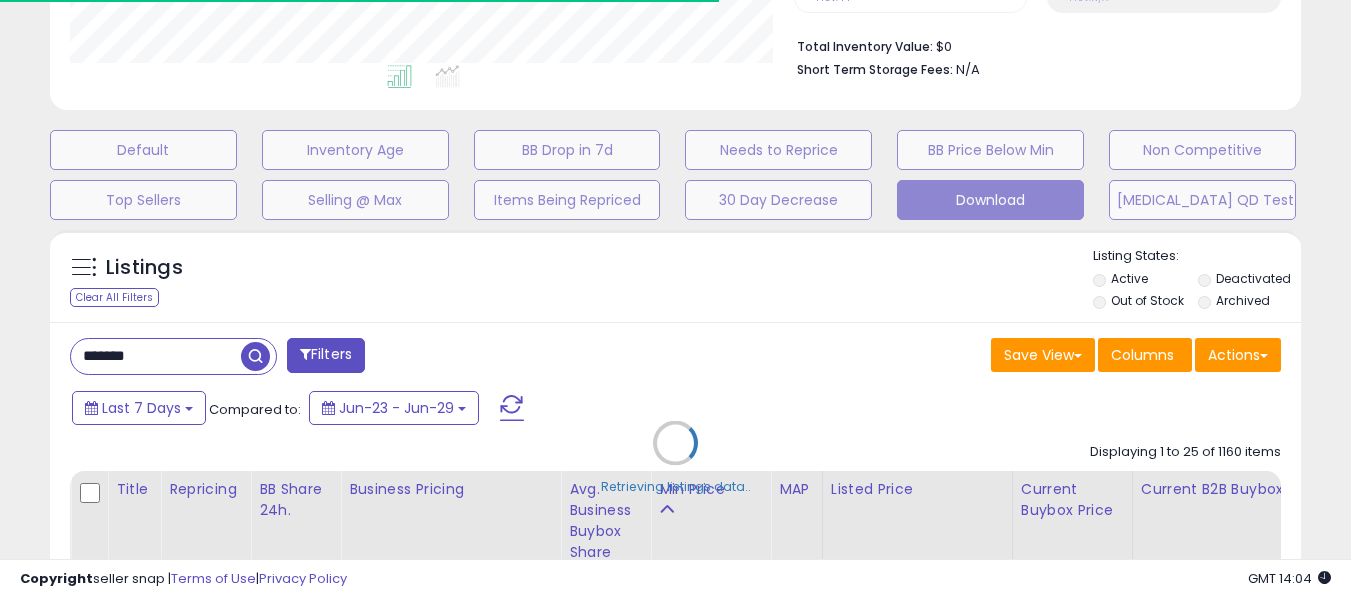 scroll, scrollTop: 999590, scrollLeft: 999276, axis: both 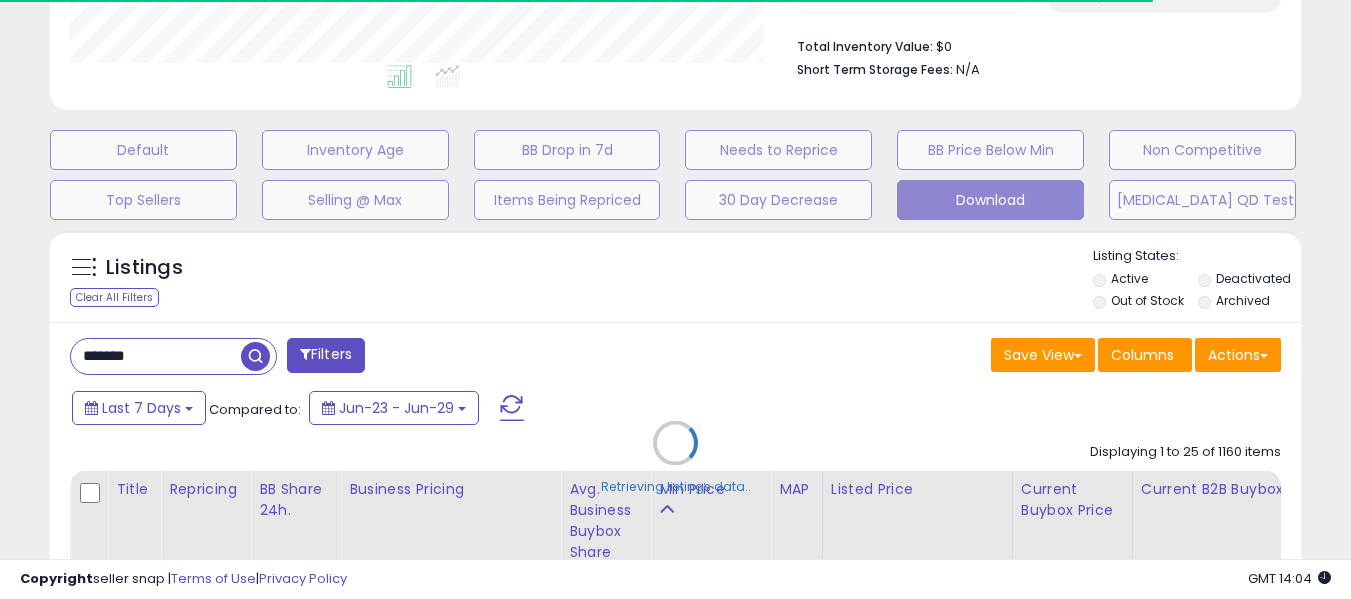 type 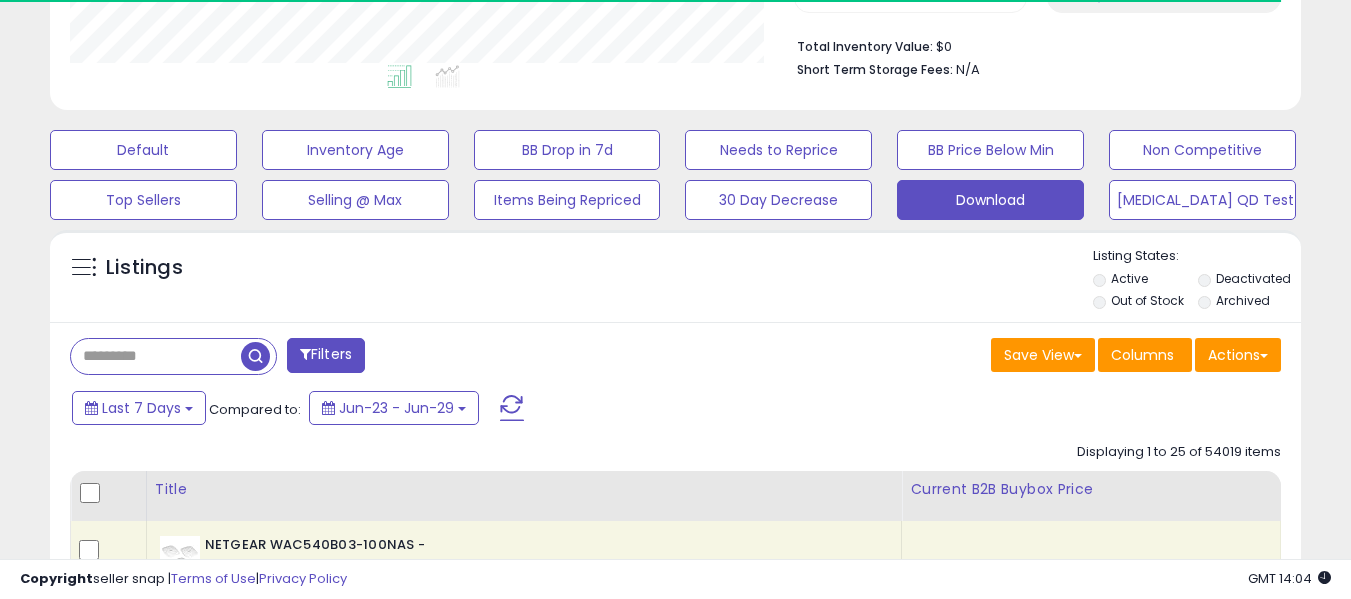 scroll, scrollTop: 999590, scrollLeft: 999276, axis: both 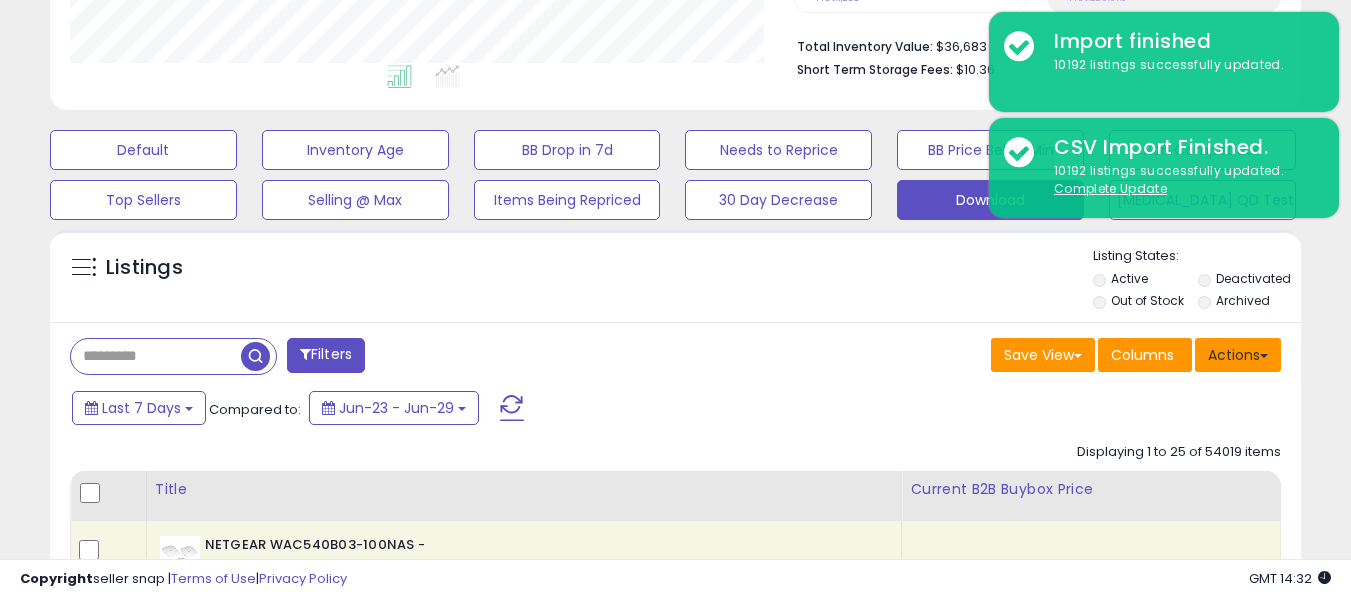 click on "Actions" at bounding box center (1238, 355) 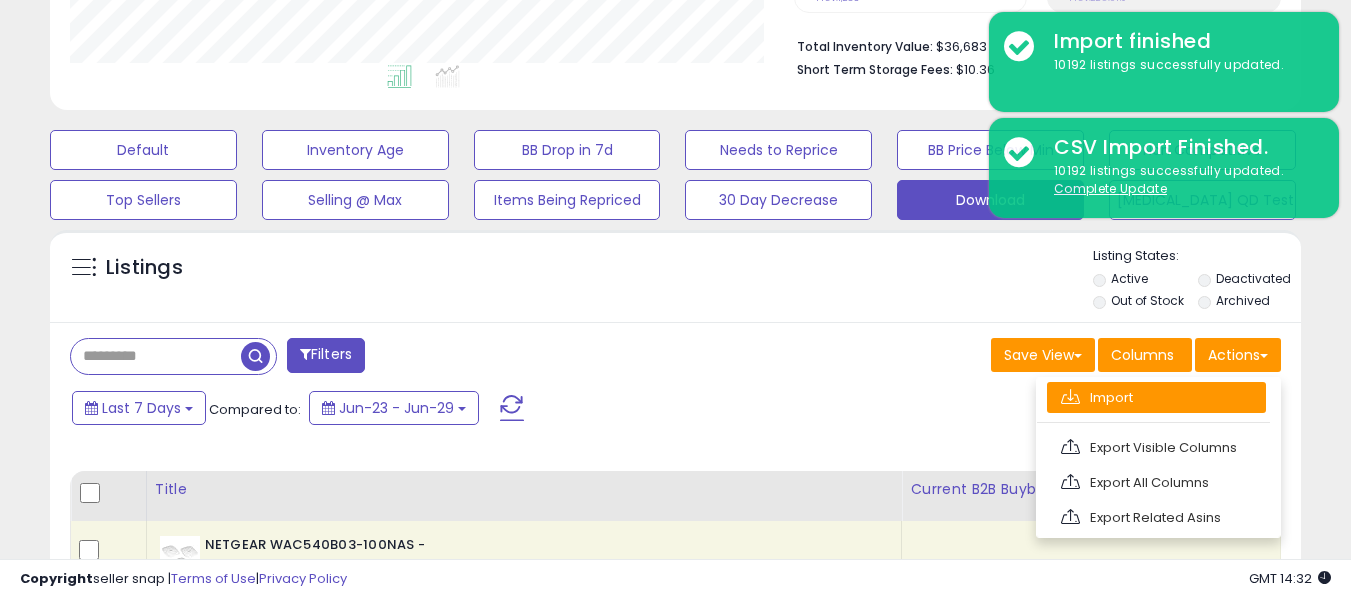 click on "Import" at bounding box center (1156, 397) 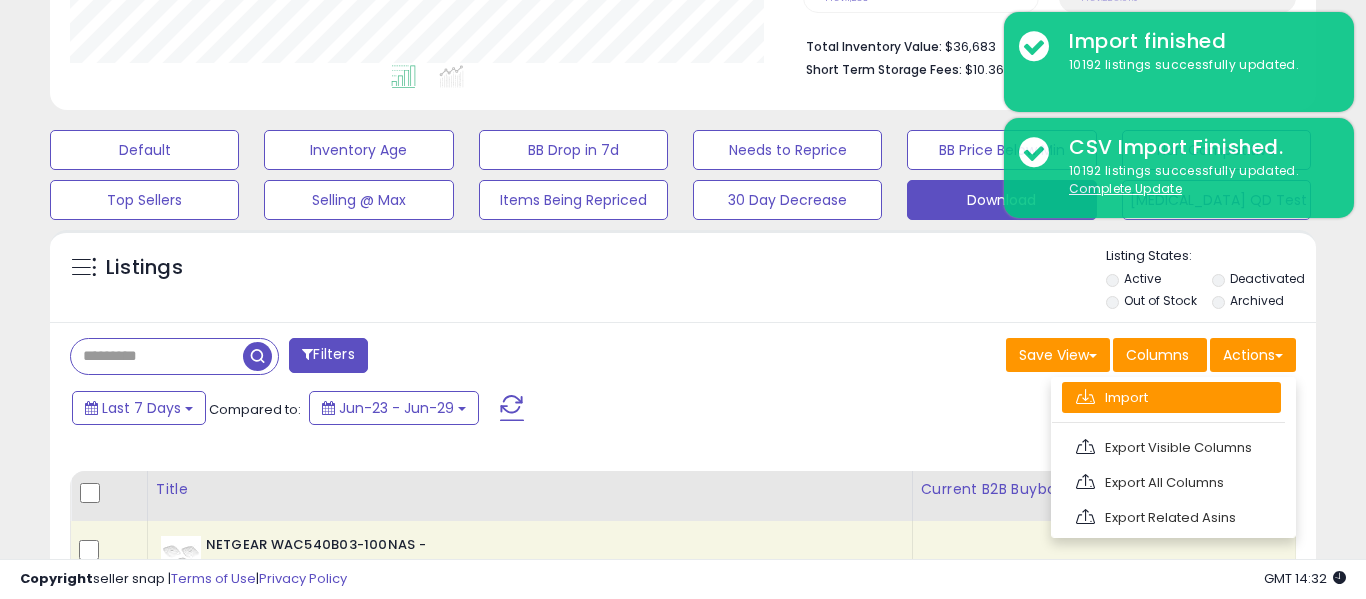 scroll, scrollTop: 999590, scrollLeft: 999267, axis: both 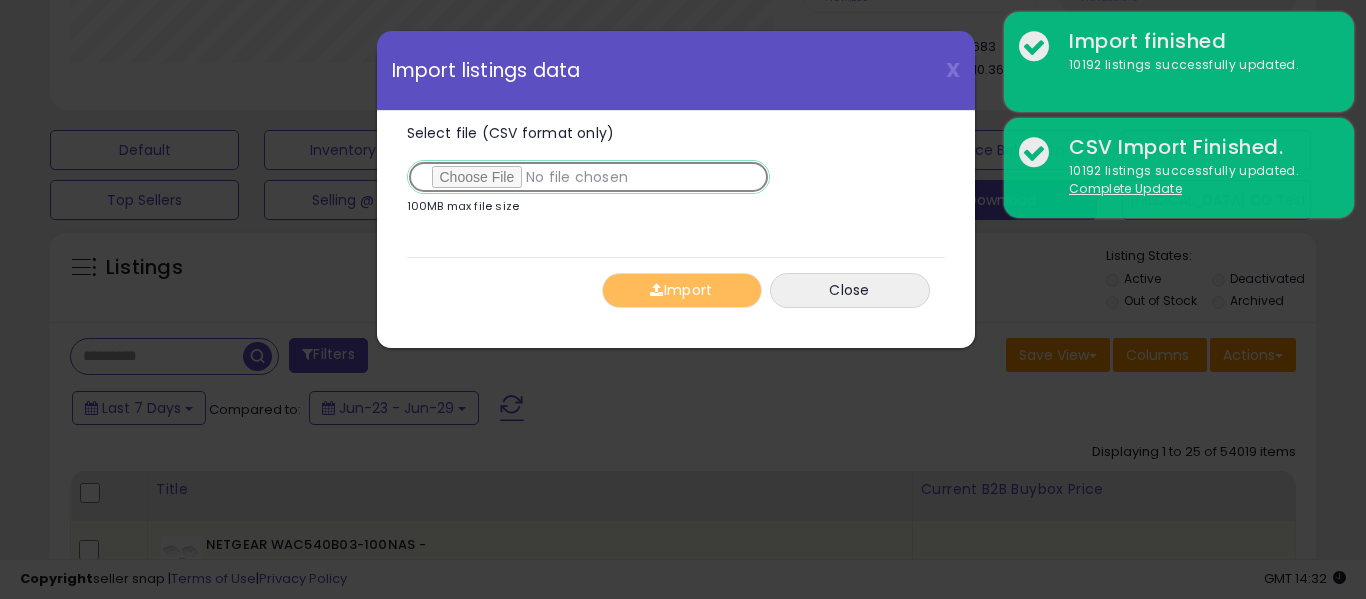 click on "Select file (CSV format only)" at bounding box center [588, 177] 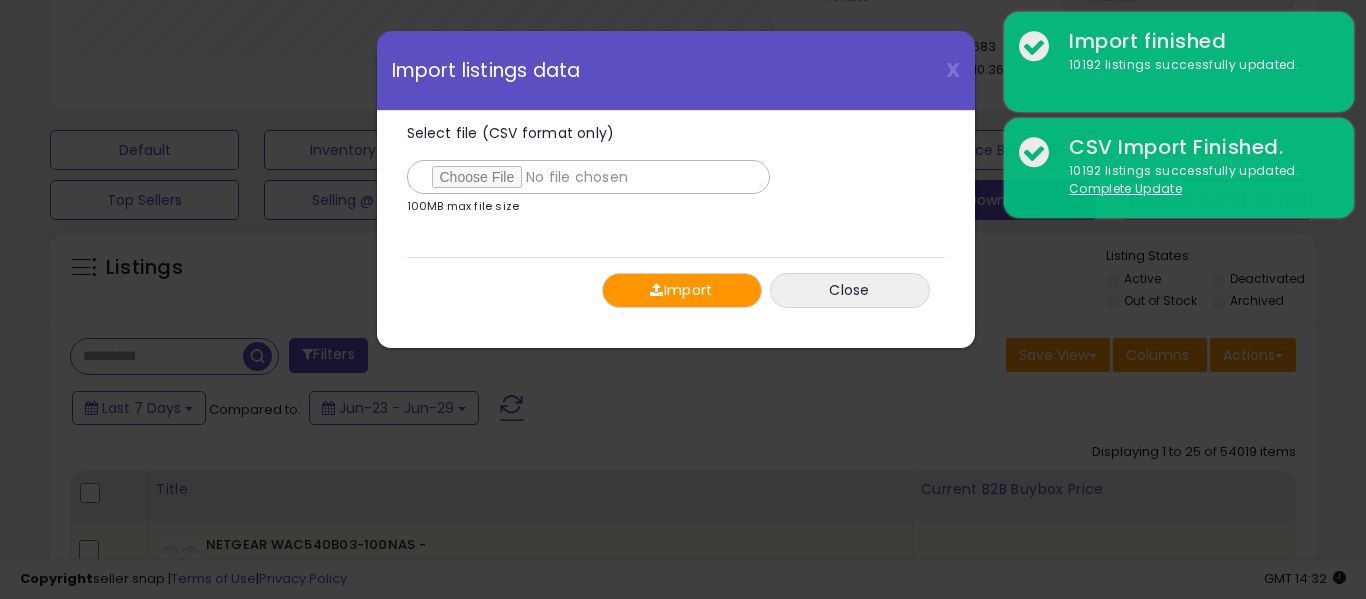 click on "Import" at bounding box center [682, 290] 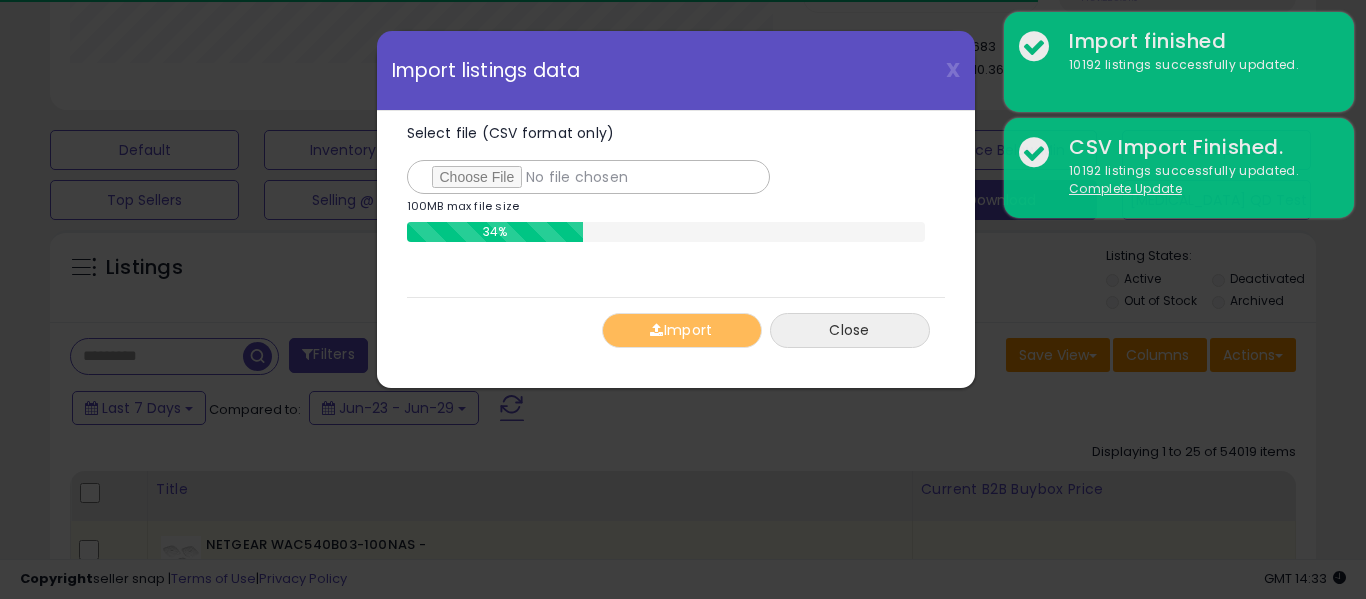 click on "Close" at bounding box center [850, 330] 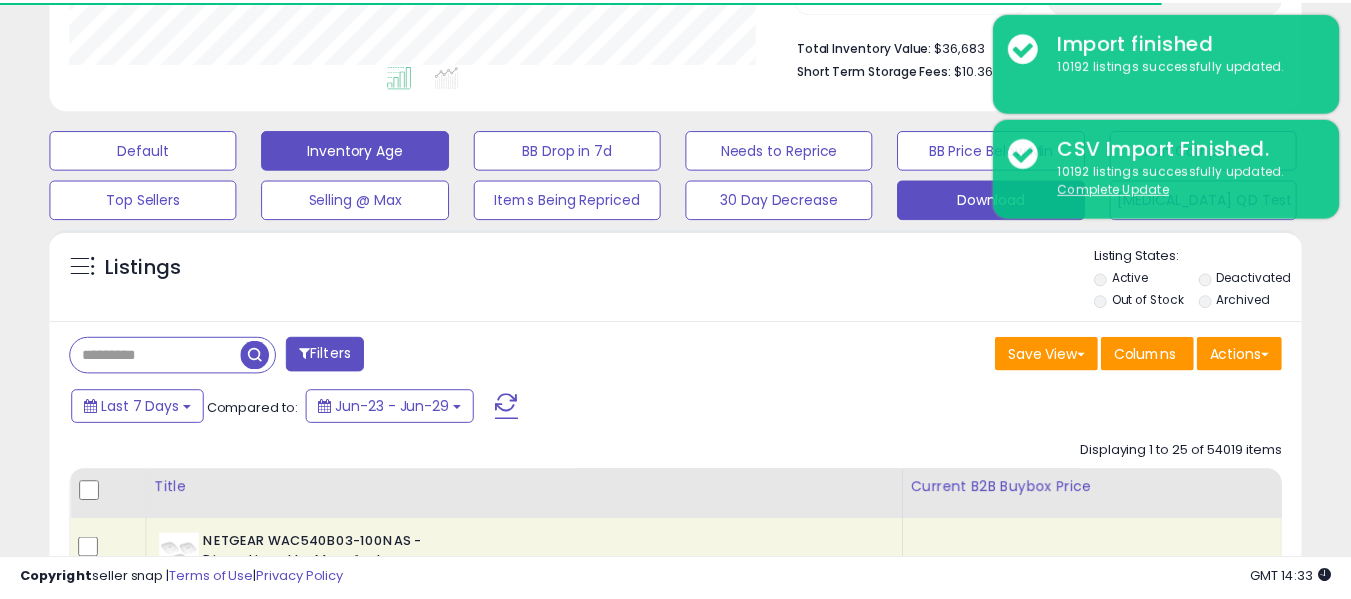scroll, scrollTop: 410, scrollLeft: 724, axis: both 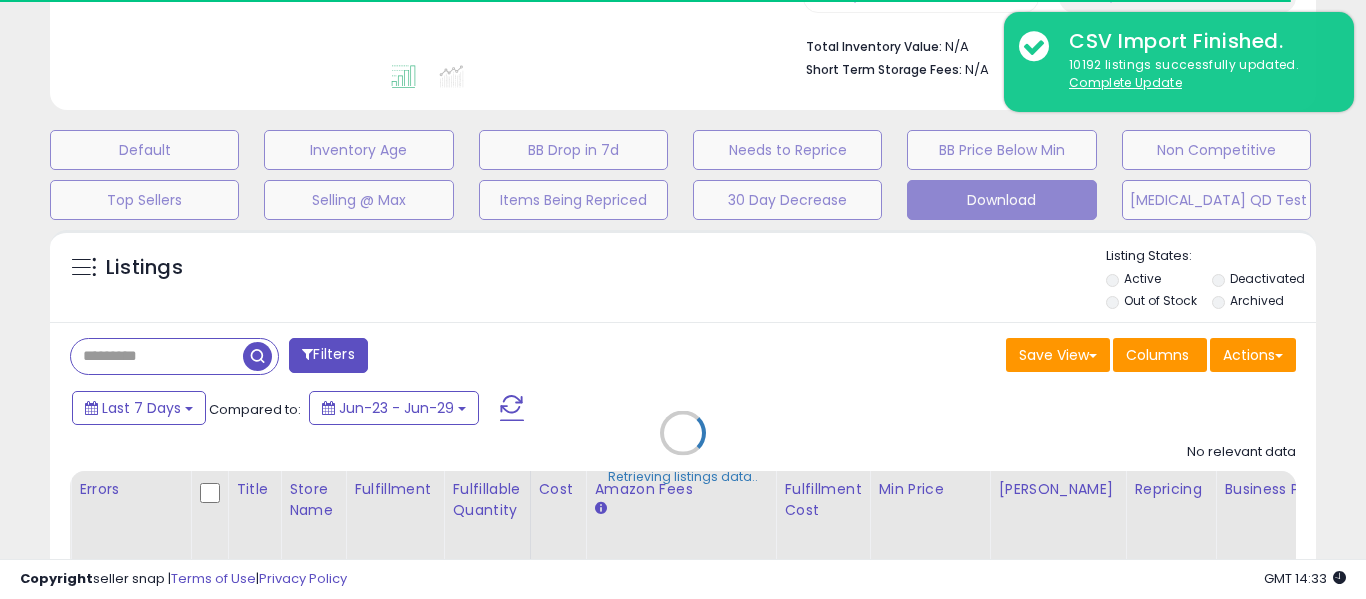 click on "Retrieving listings data.." at bounding box center [683, 448] 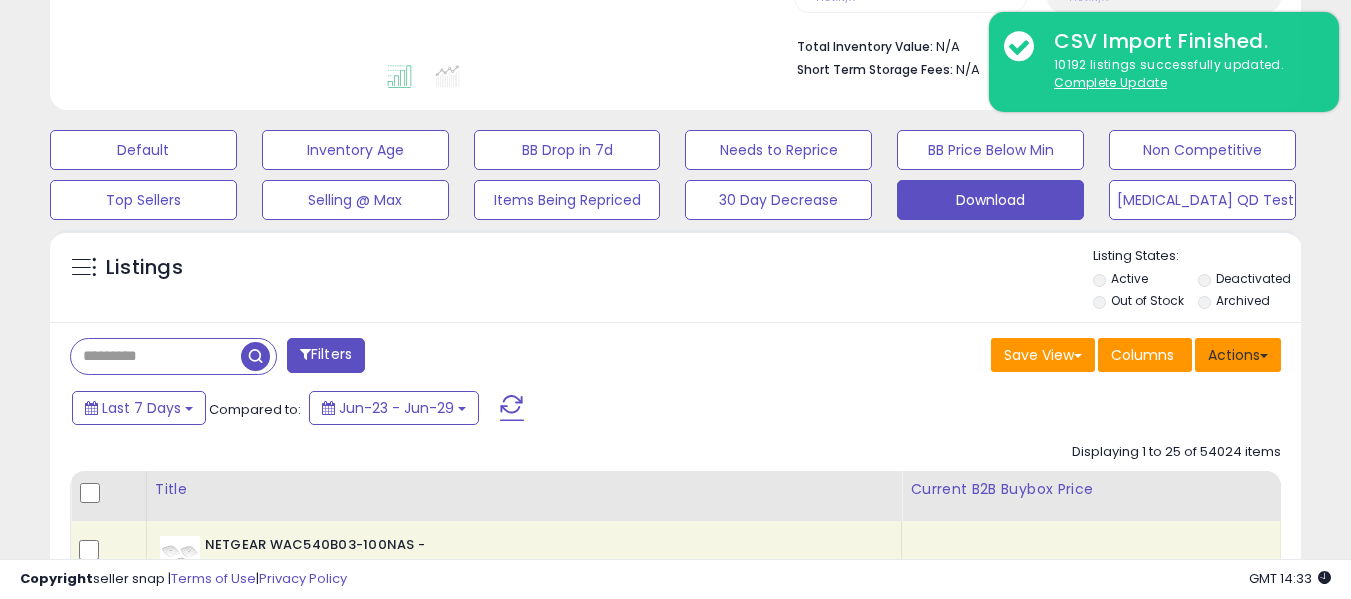 click on "Actions" at bounding box center [1238, 355] 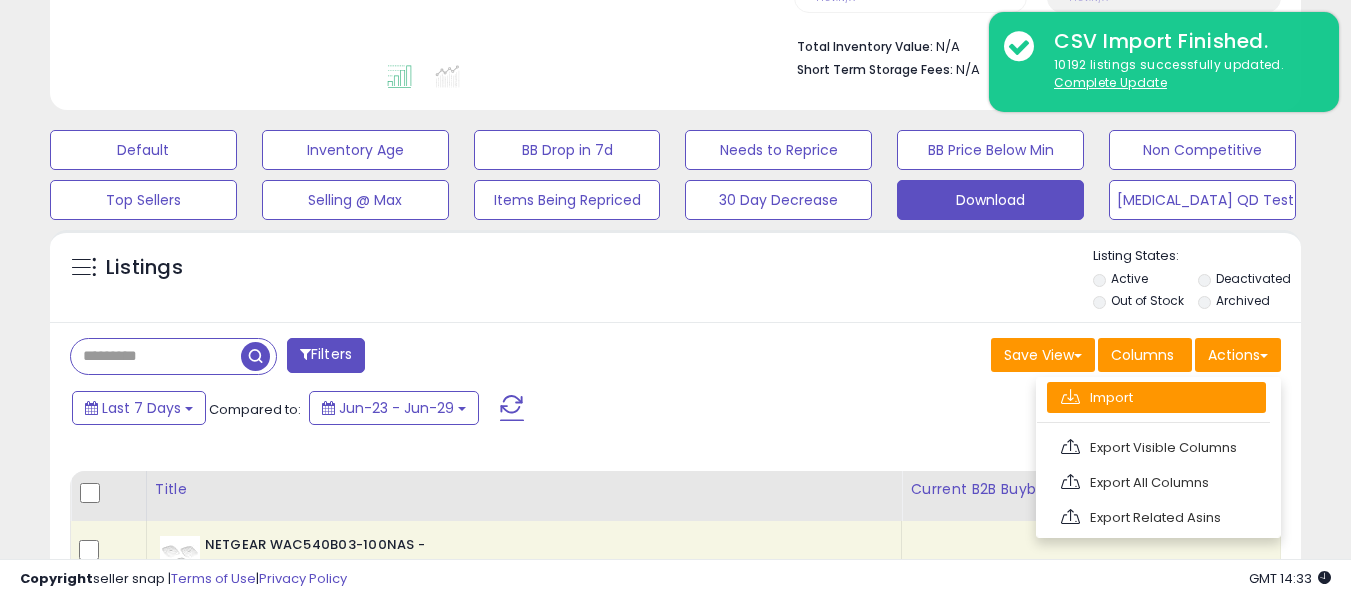 click on "Import" at bounding box center (1156, 397) 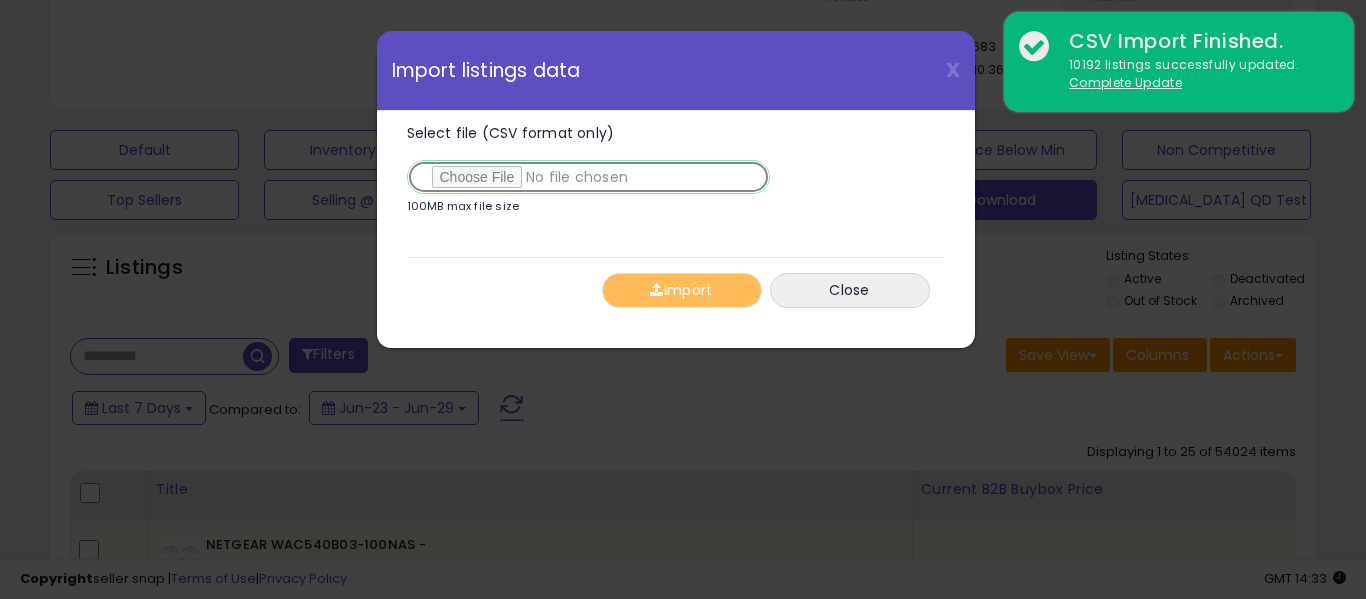 click on "Select file (CSV format only)" at bounding box center (588, 177) 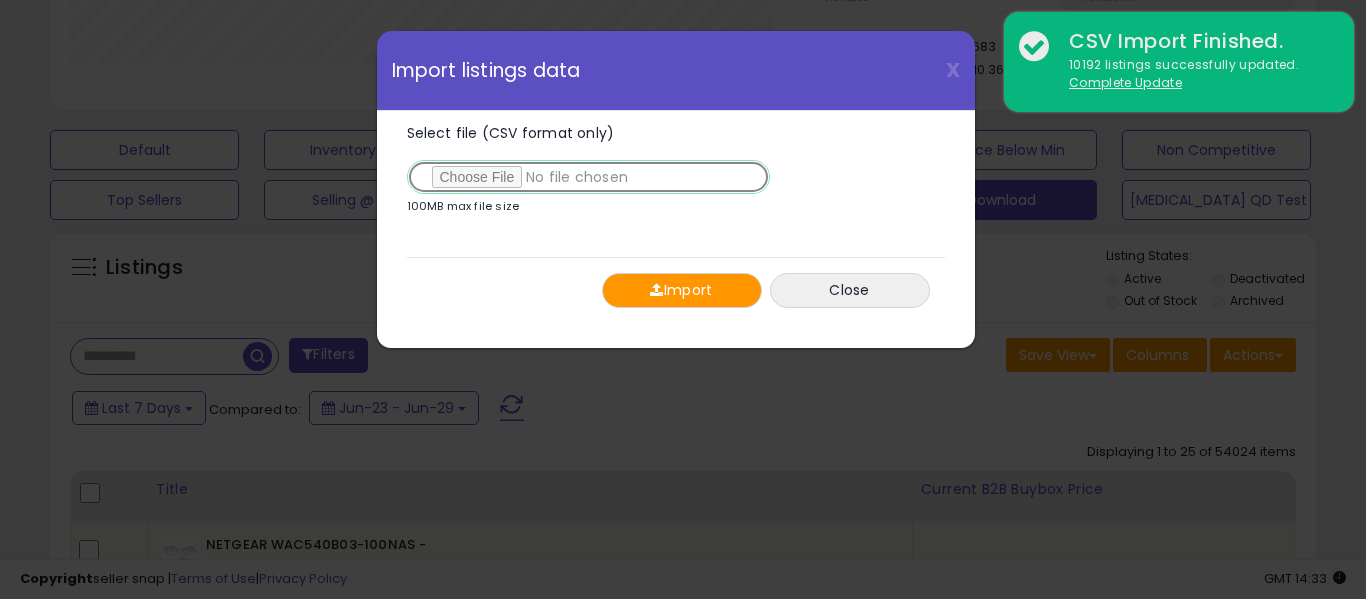 scroll, scrollTop: 999590, scrollLeft: 999267, axis: both 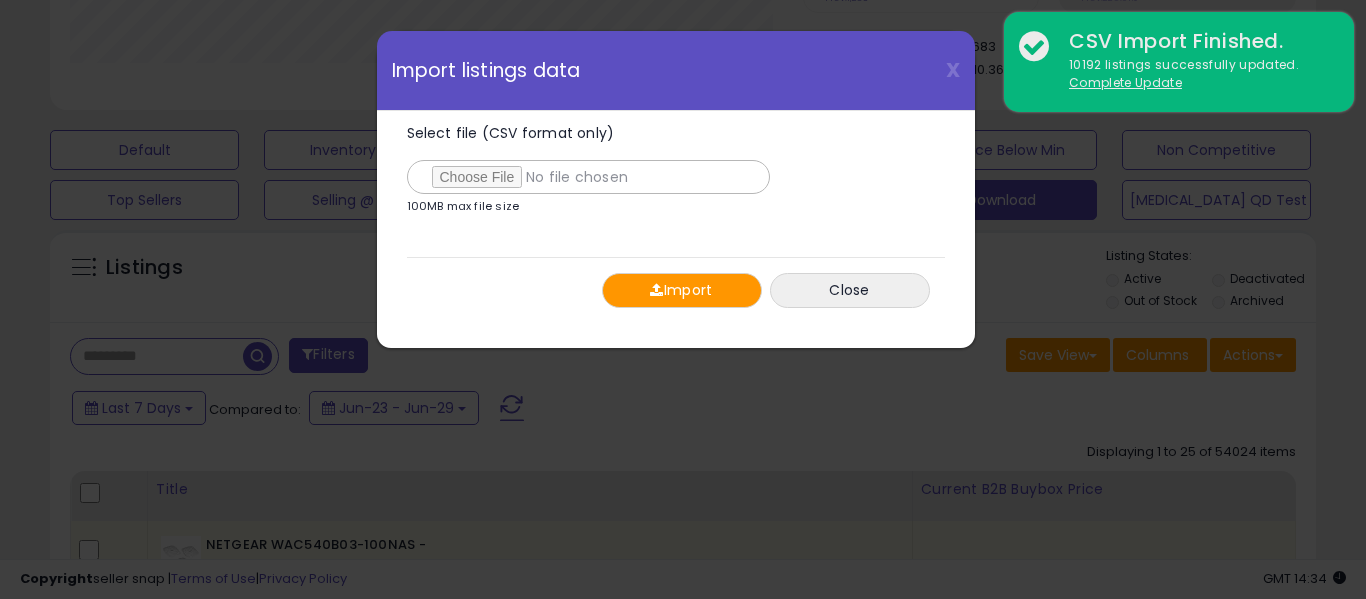 click on "Import" at bounding box center (682, 290) 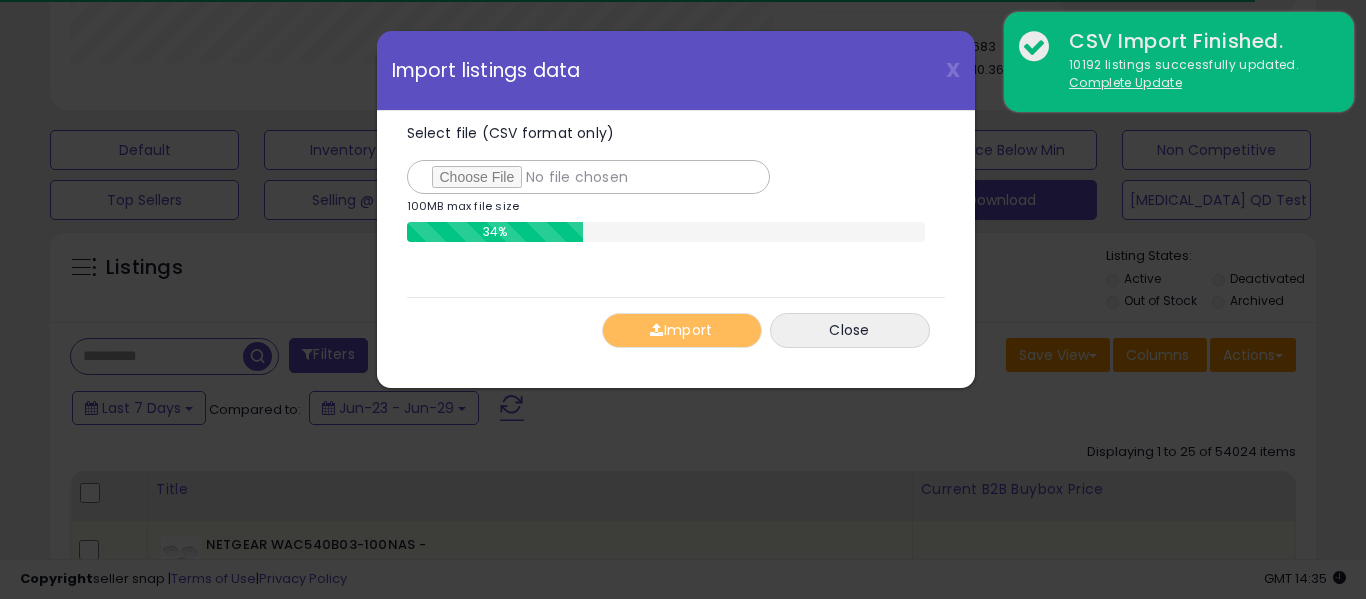 click on "X Close
Import listings data
Select file (CSV format only)
100MB max file size
34%
Import
Close" 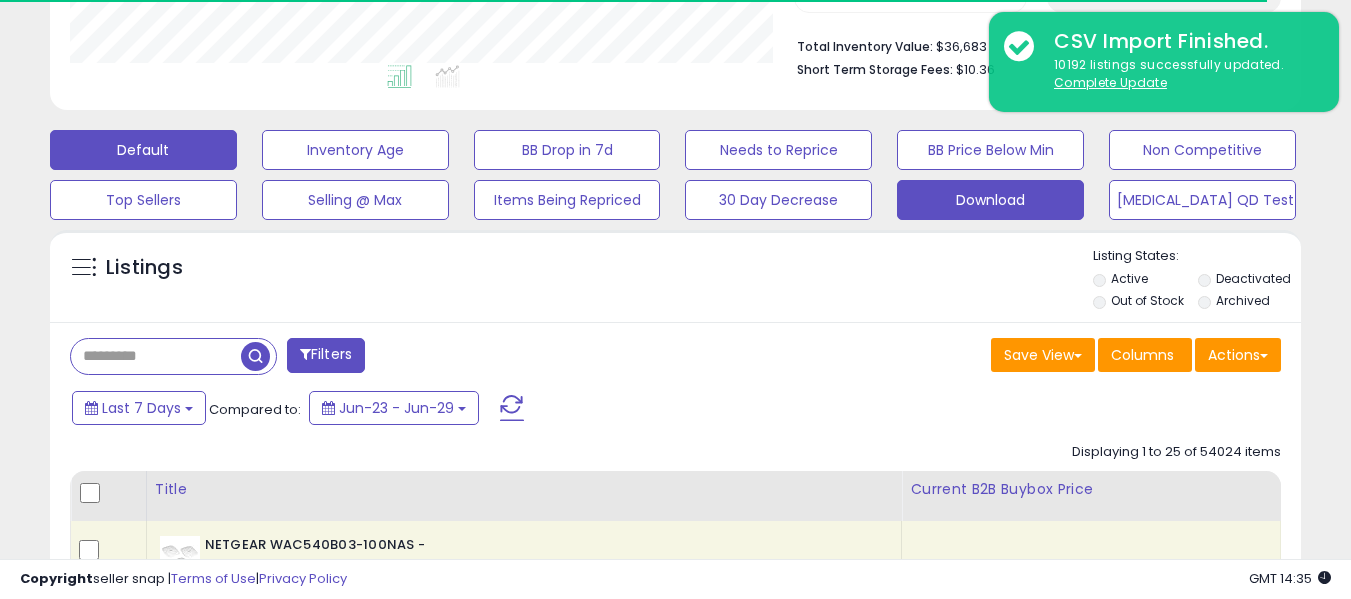 scroll, scrollTop: 410, scrollLeft: 724, axis: both 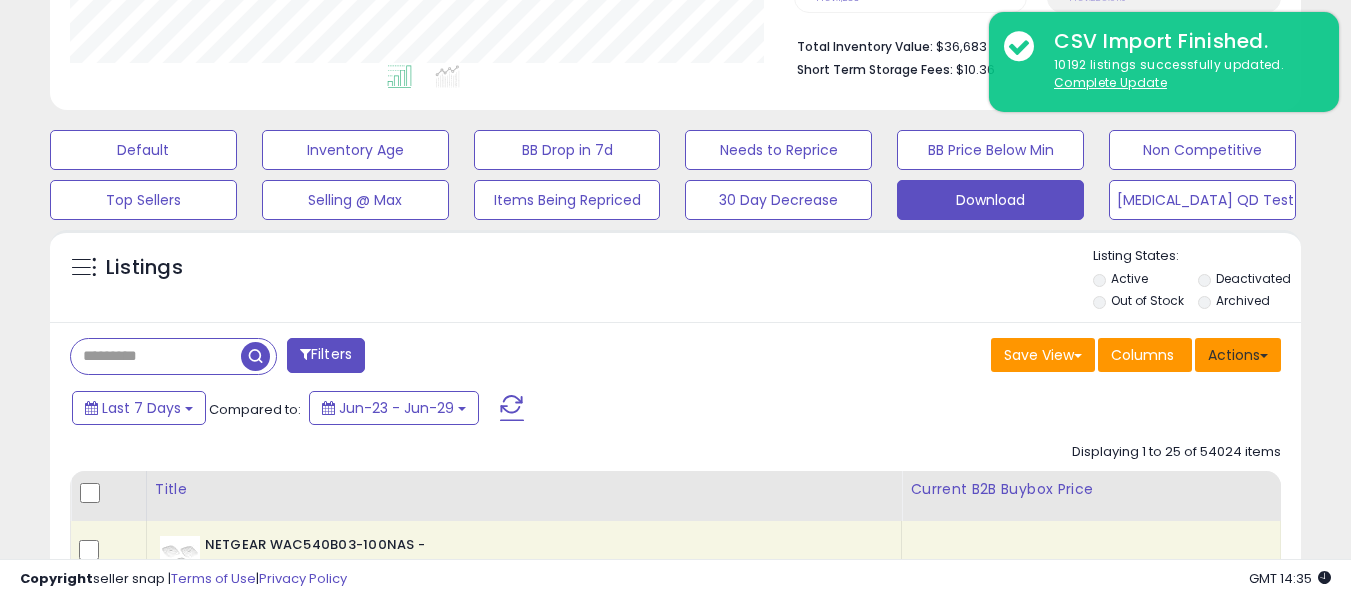 click on "Actions" at bounding box center (1238, 355) 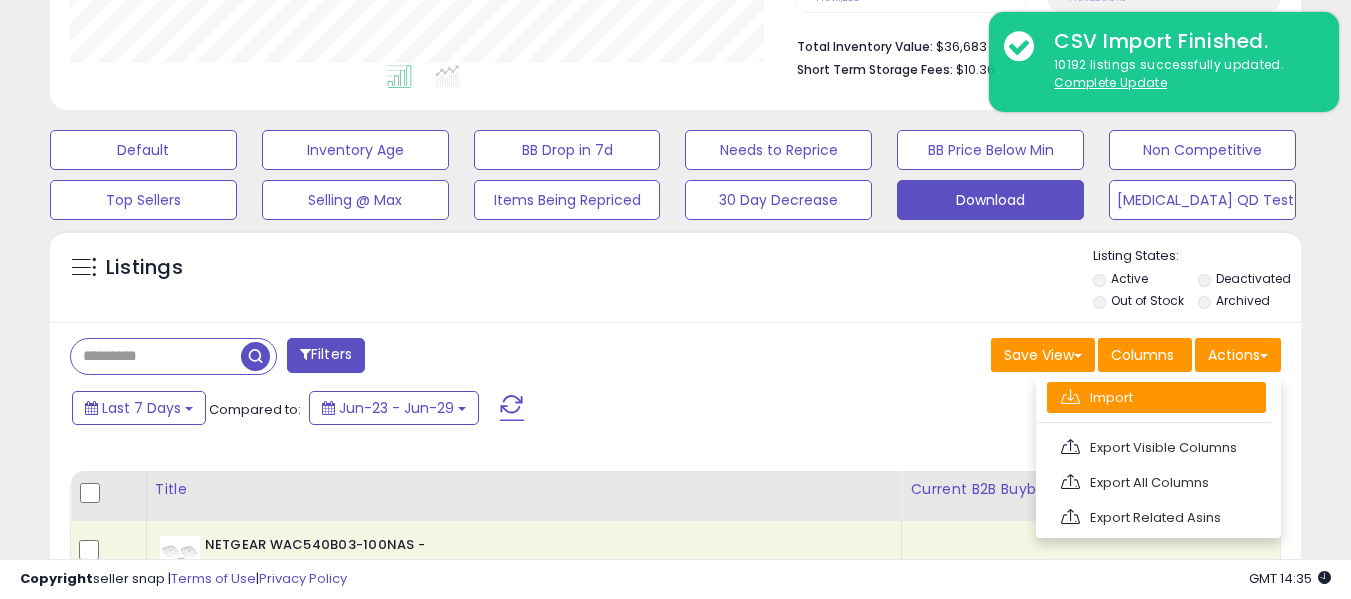 click on "Import" at bounding box center [1156, 397] 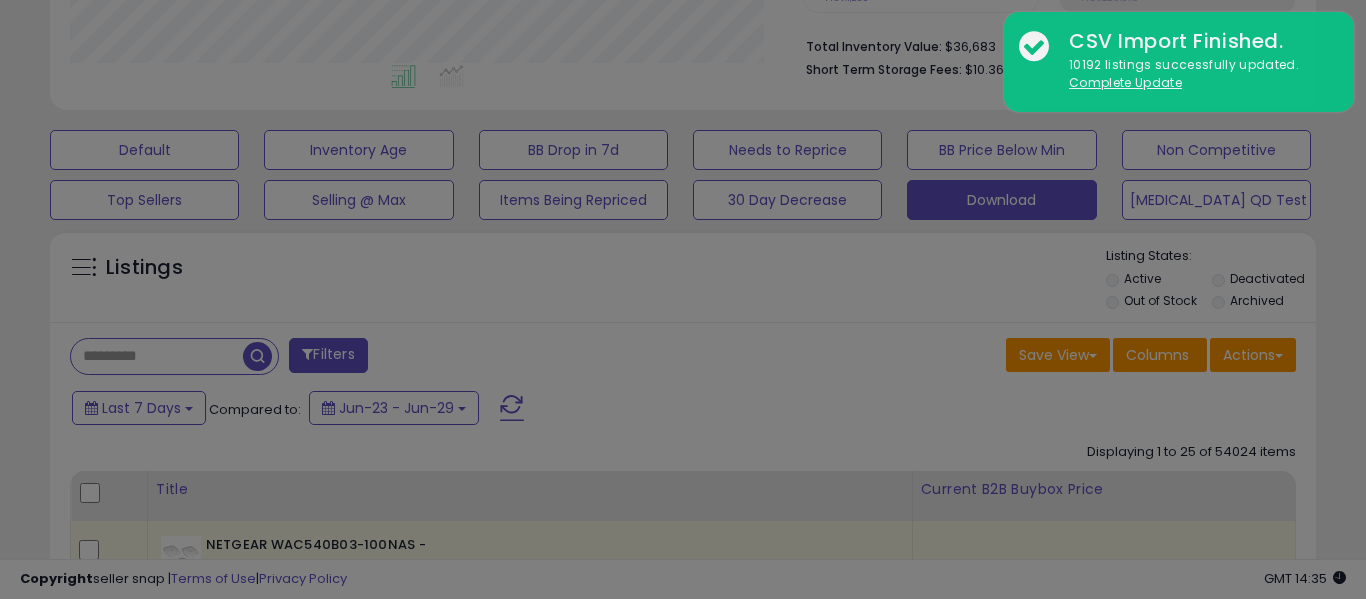 scroll, scrollTop: 999590, scrollLeft: 999267, axis: both 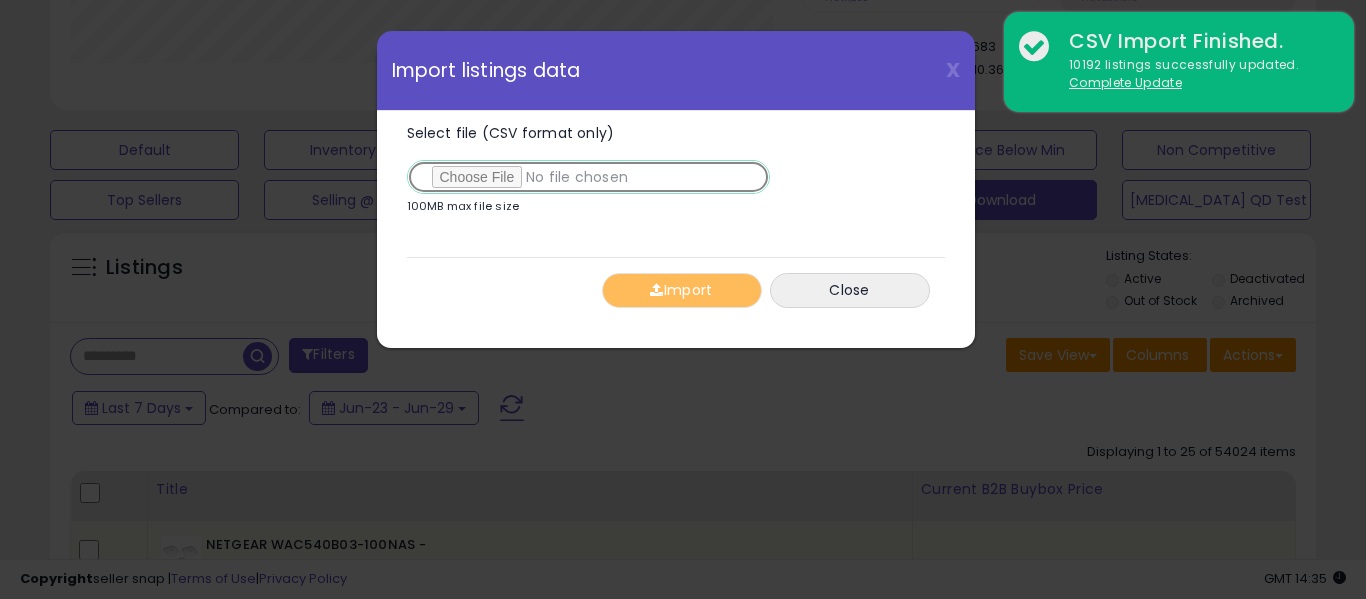 click on "Select file (CSV format only)" at bounding box center (588, 177) 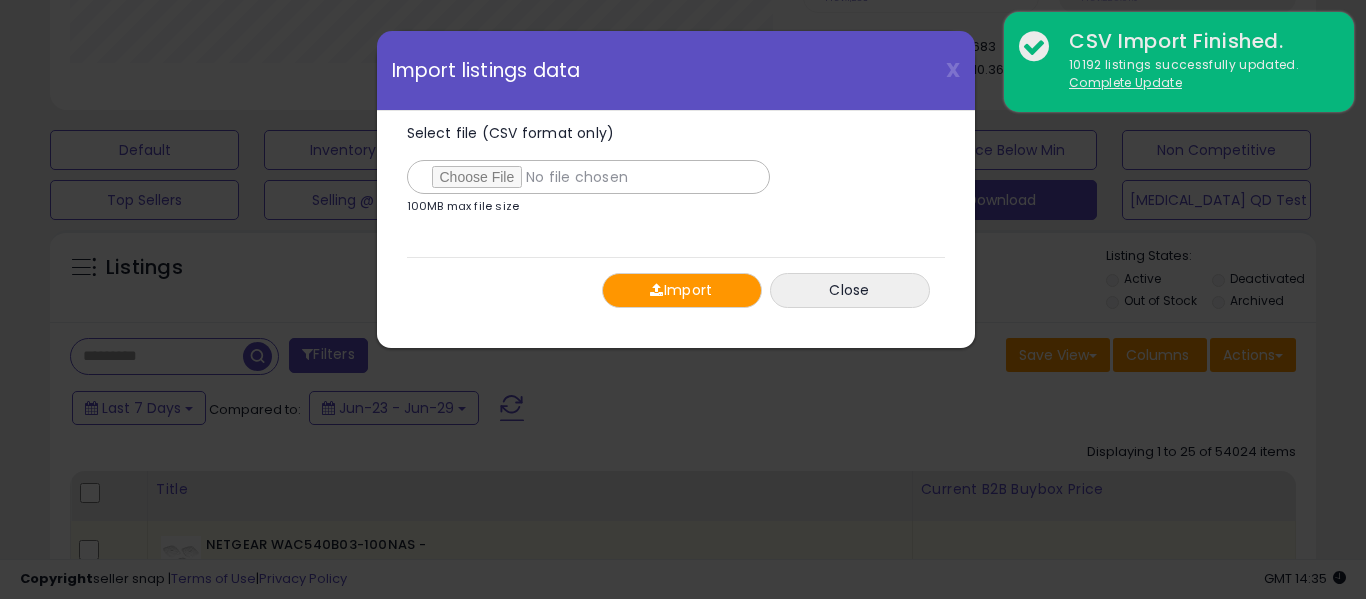 click on "Import" at bounding box center [682, 290] 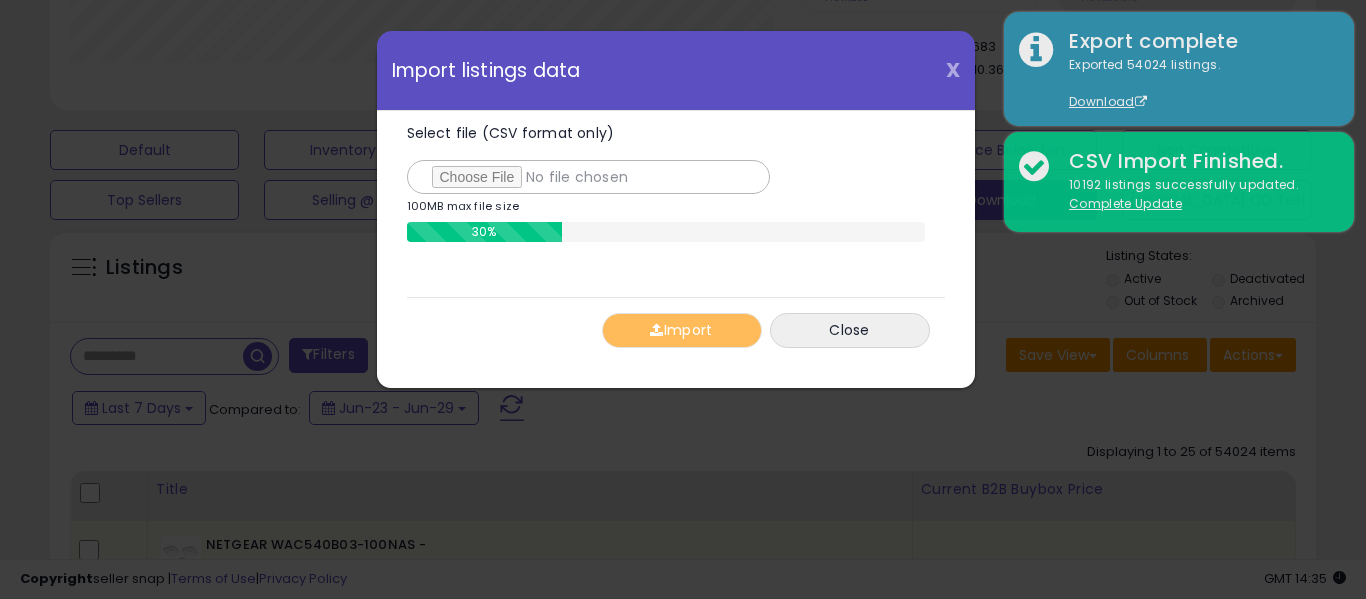 click on "X" at bounding box center [953, 70] 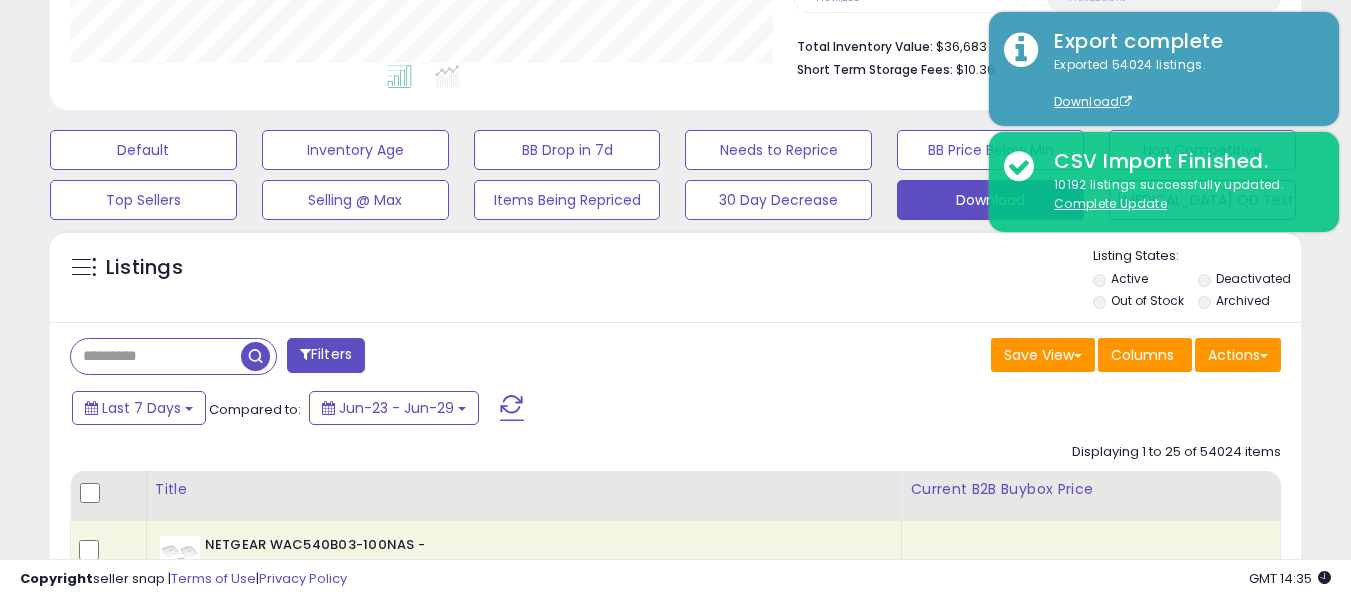 scroll, scrollTop: 410, scrollLeft: 724, axis: both 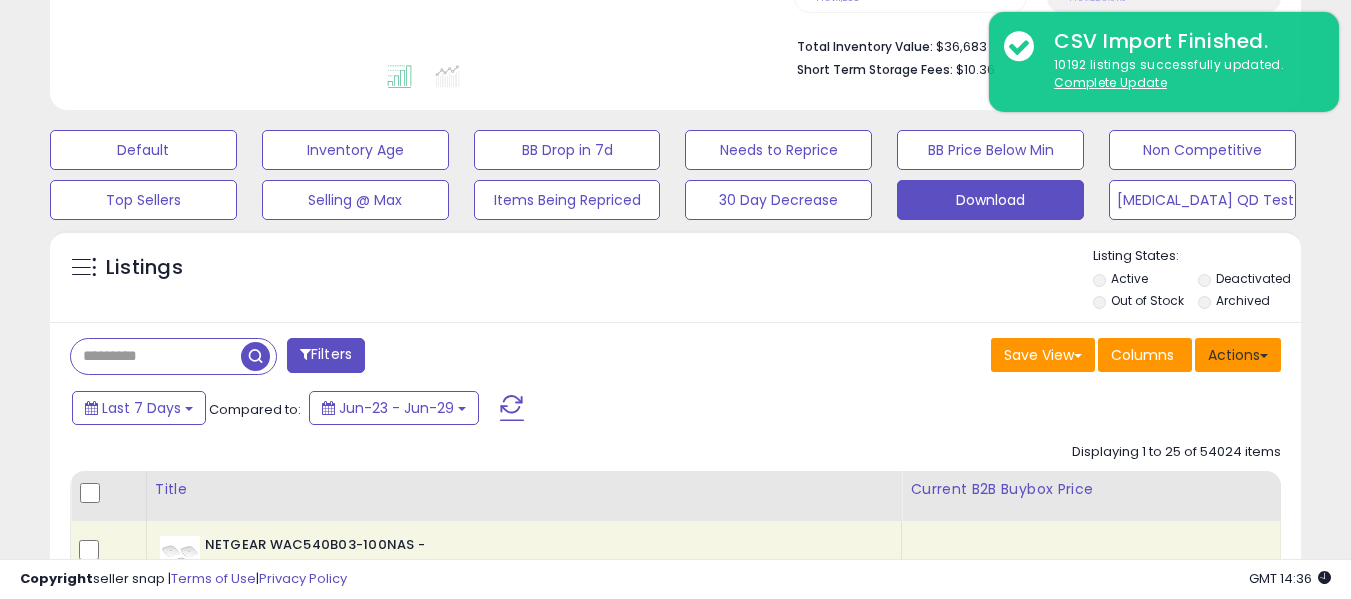 click on "Actions" at bounding box center (1238, 355) 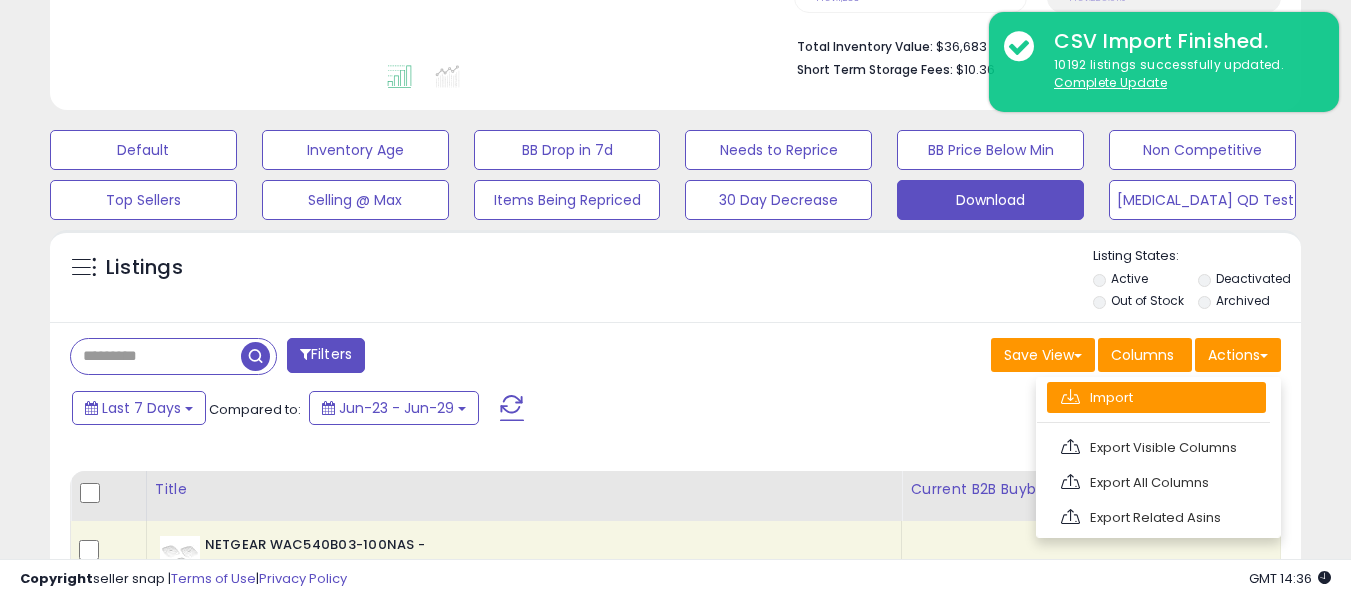 click on "Import" at bounding box center [1156, 397] 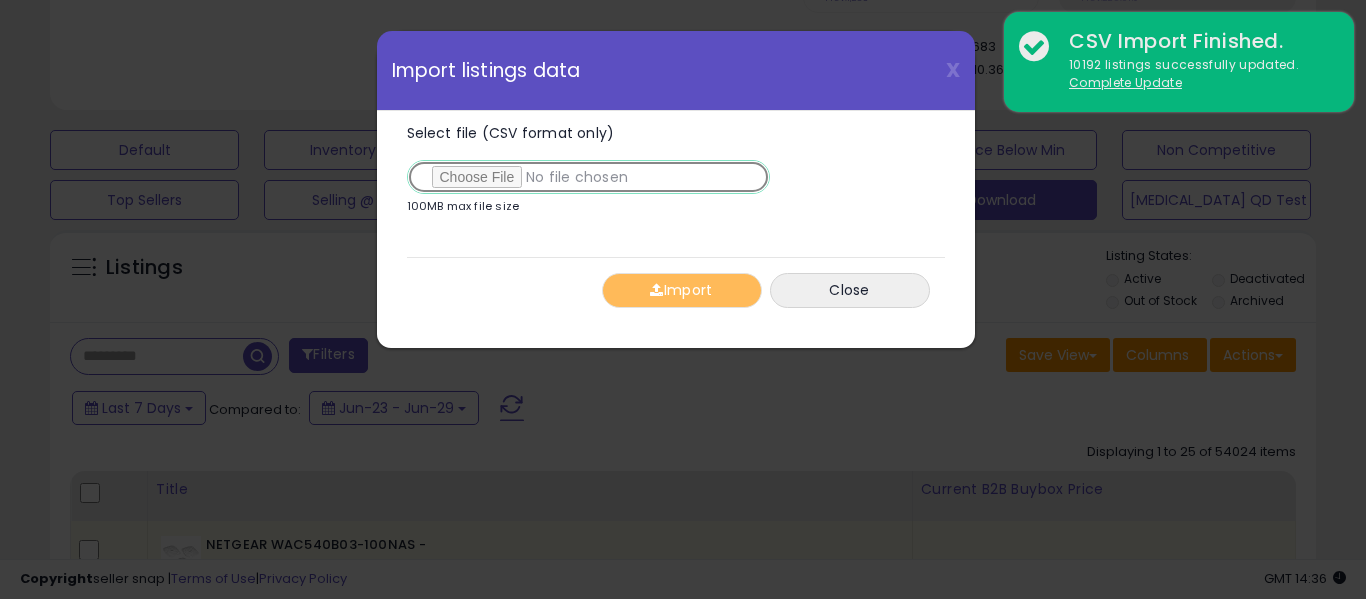 click on "Select file (CSV format only)" at bounding box center (588, 177) 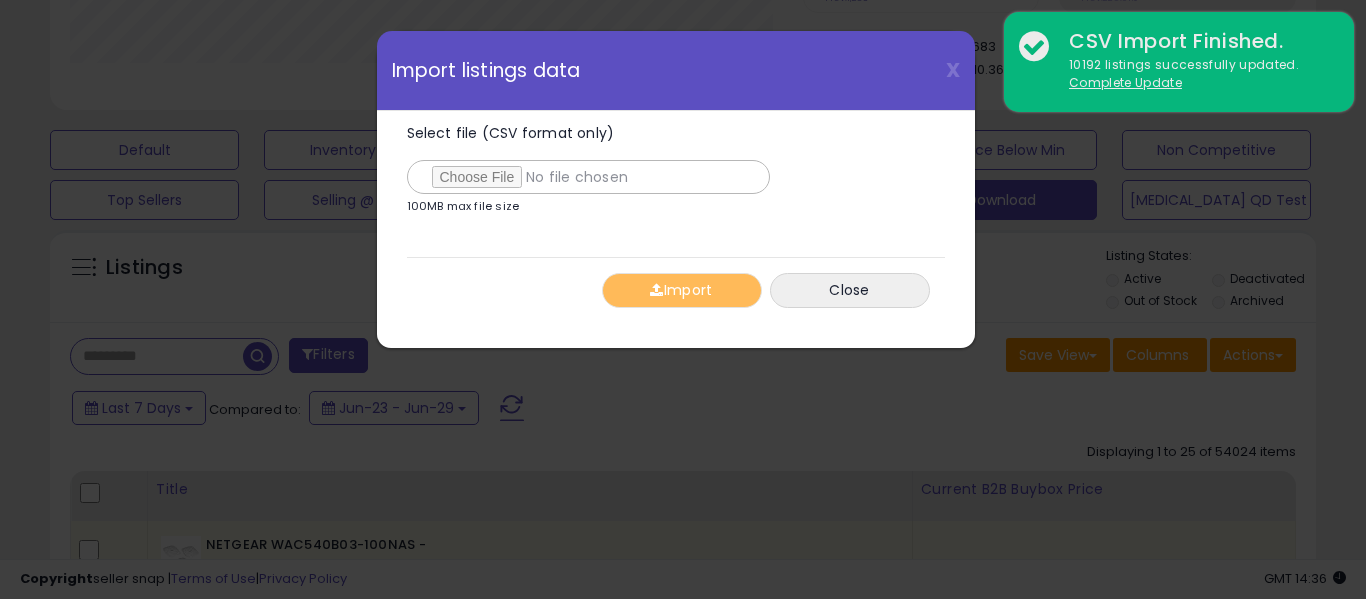 scroll, scrollTop: 999590, scrollLeft: 999267, axis: both 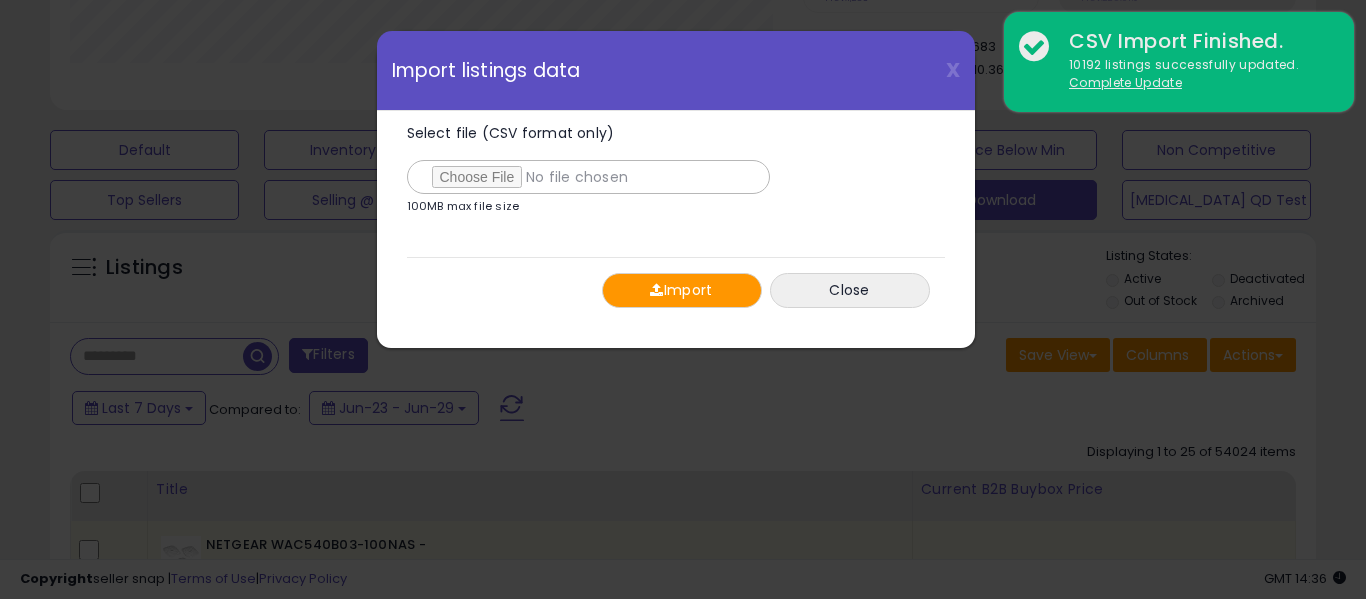 click at bounding box center [656, 290] 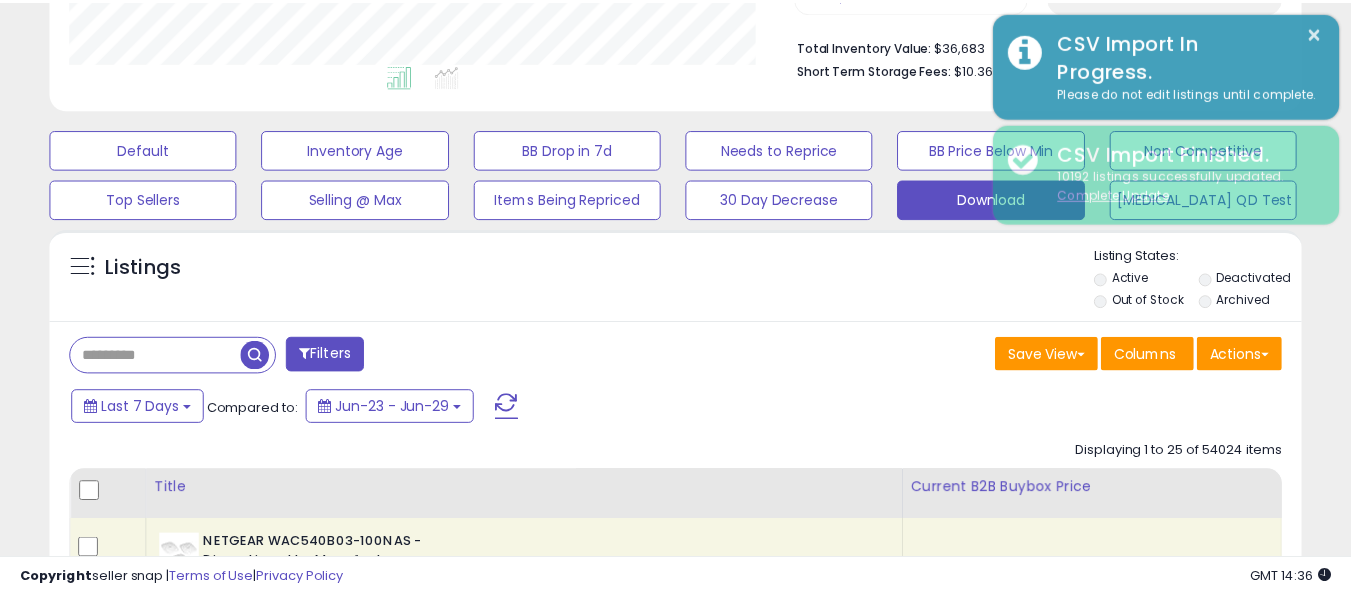 scroll, scrollTop: 410, scrollLeft: 724, axis: both 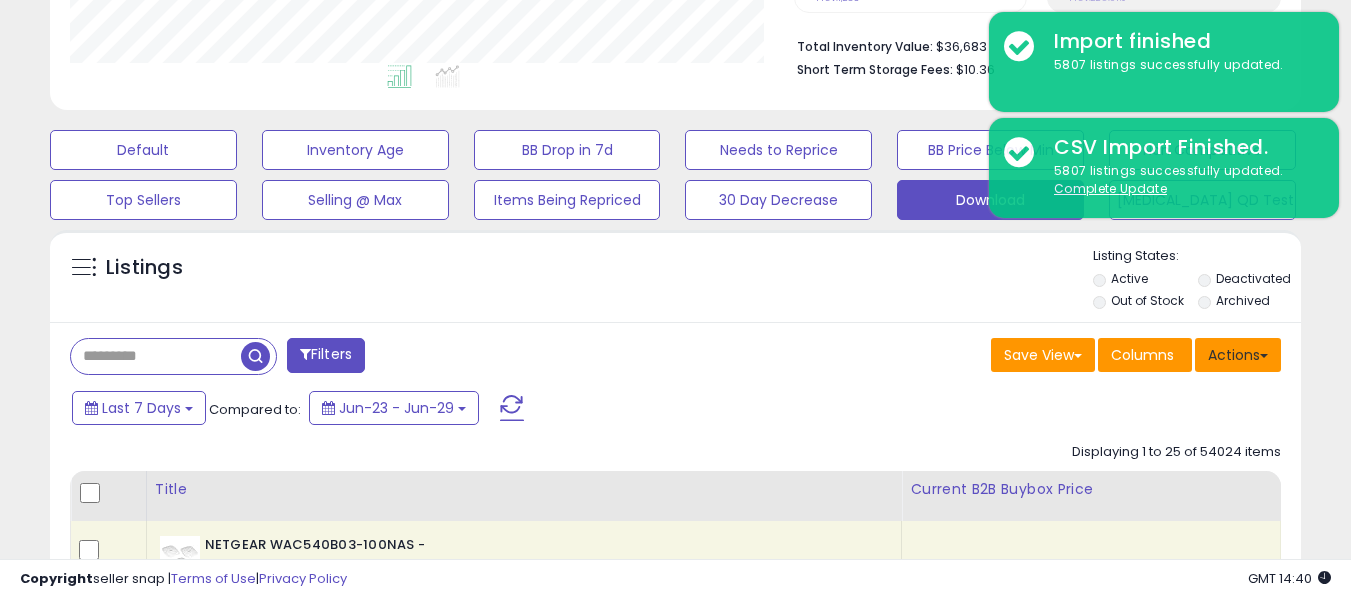click on "Actions" at bounding box center (1238, 355) 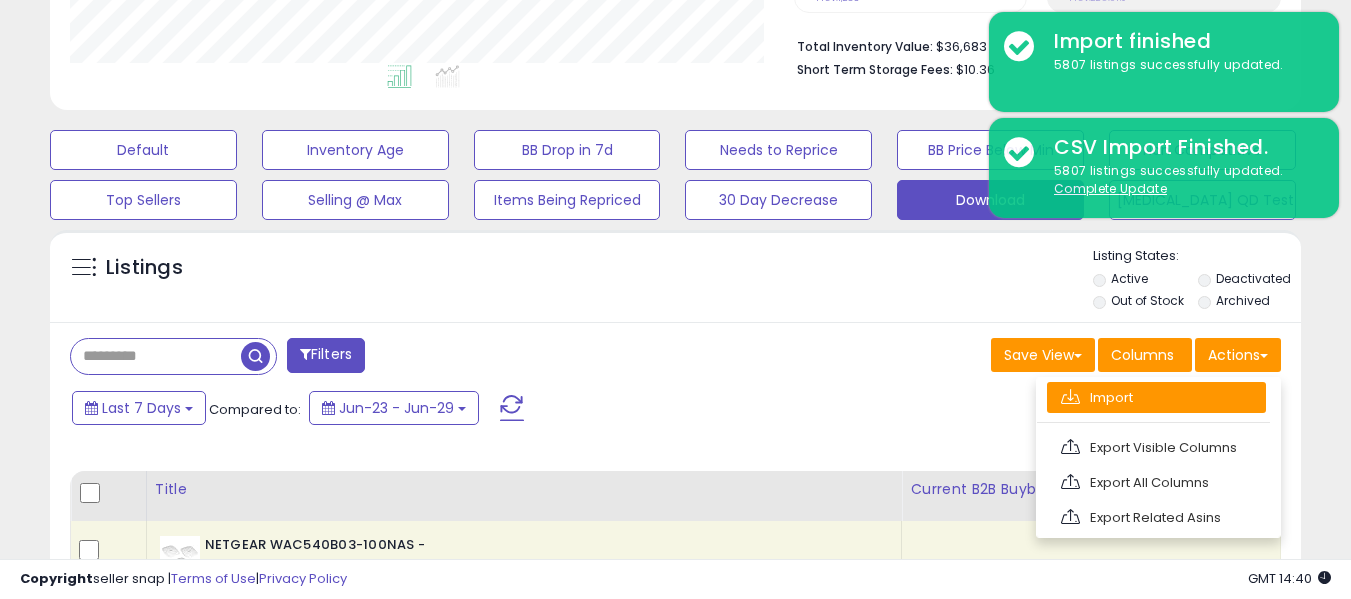 click on "Import" at bounding box center [1156, 397] 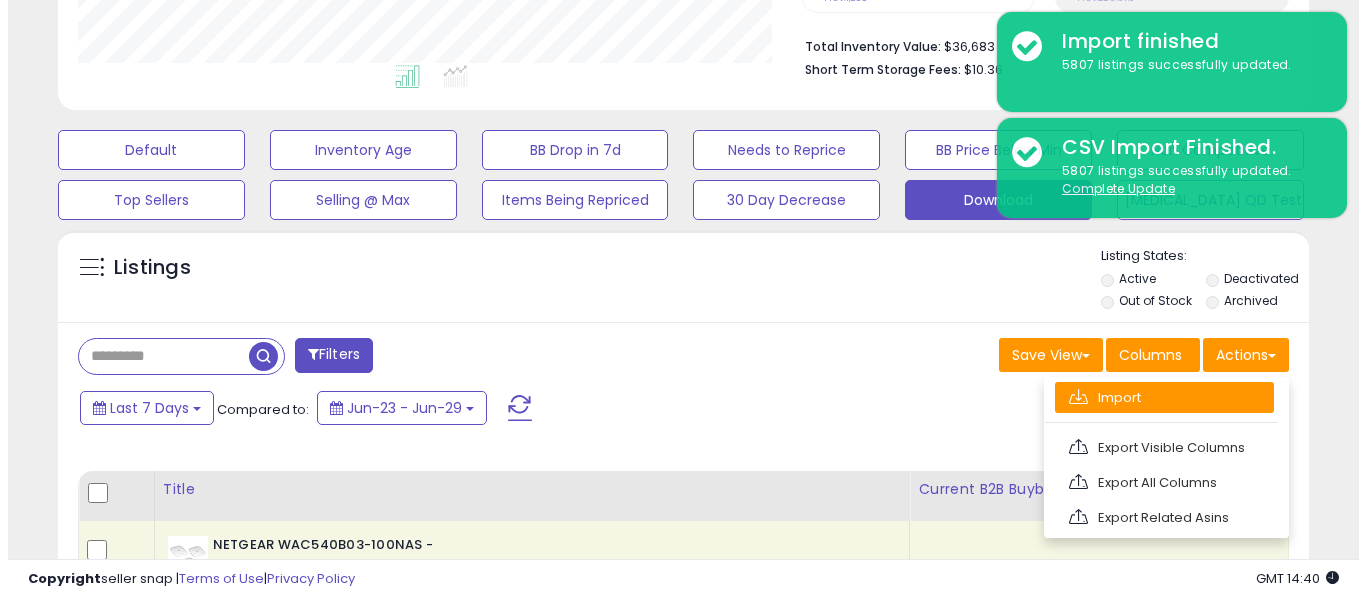 scroll, scrollTop: 999590, scrollLeft: 999267, axis: both 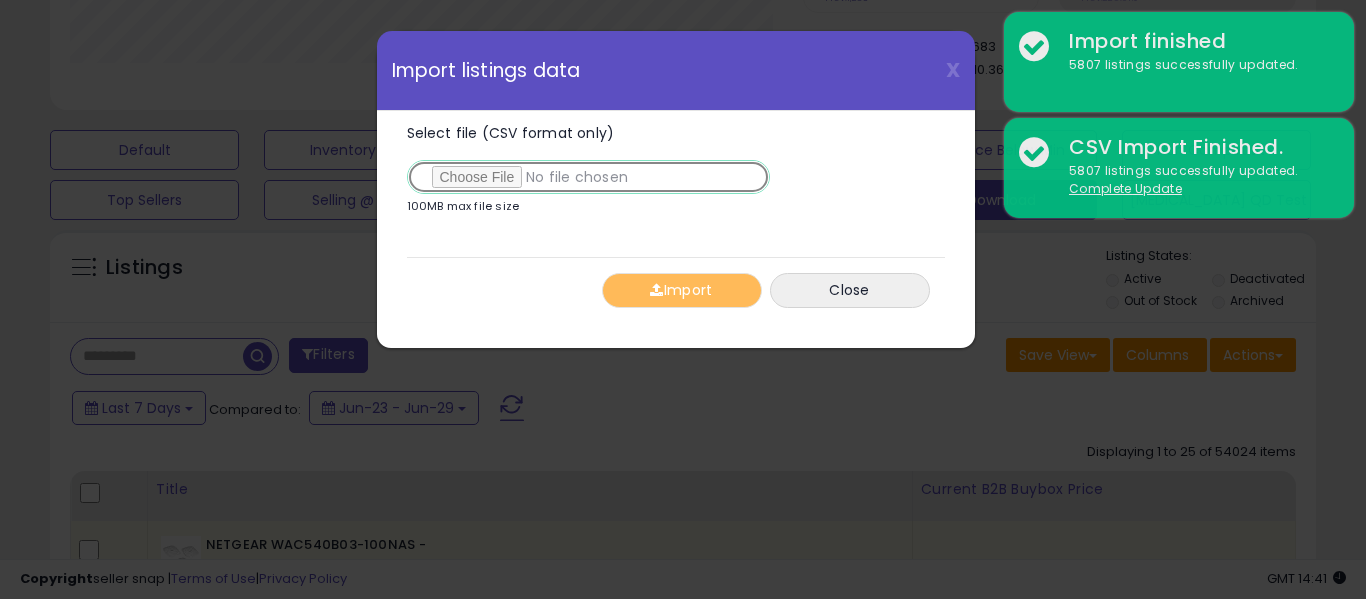 click on "Select file (CSV format only)" at bounding box center (588, 177) 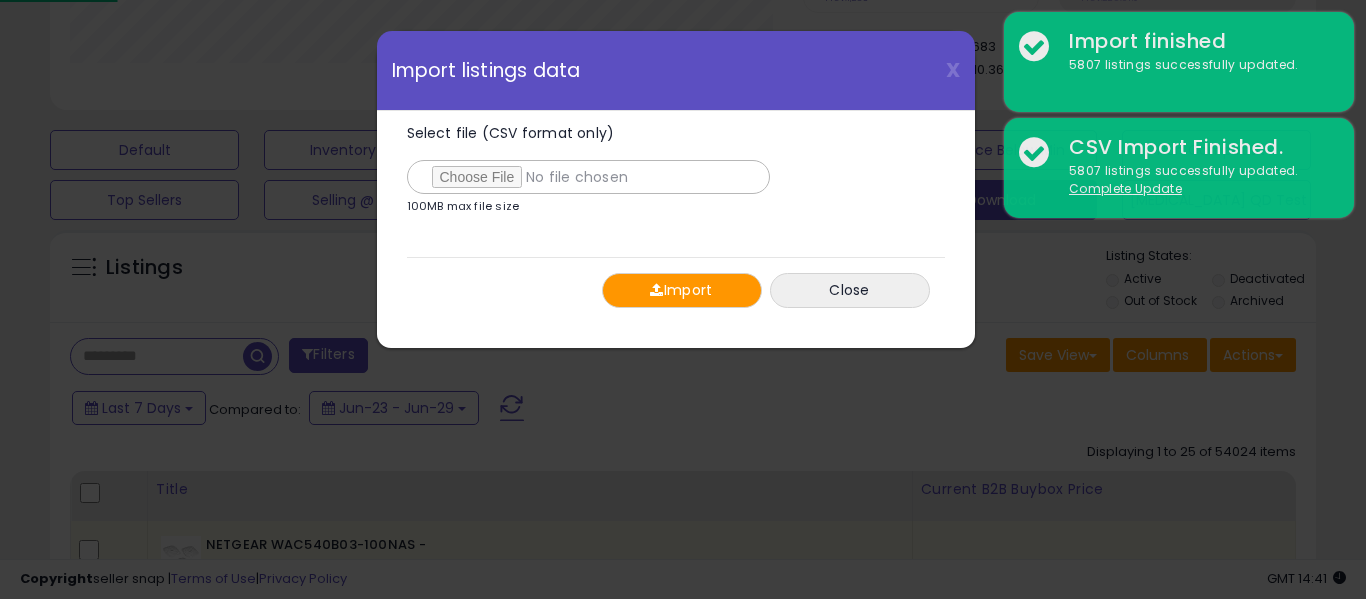 click on "Import" at bounding box center (682, 290) 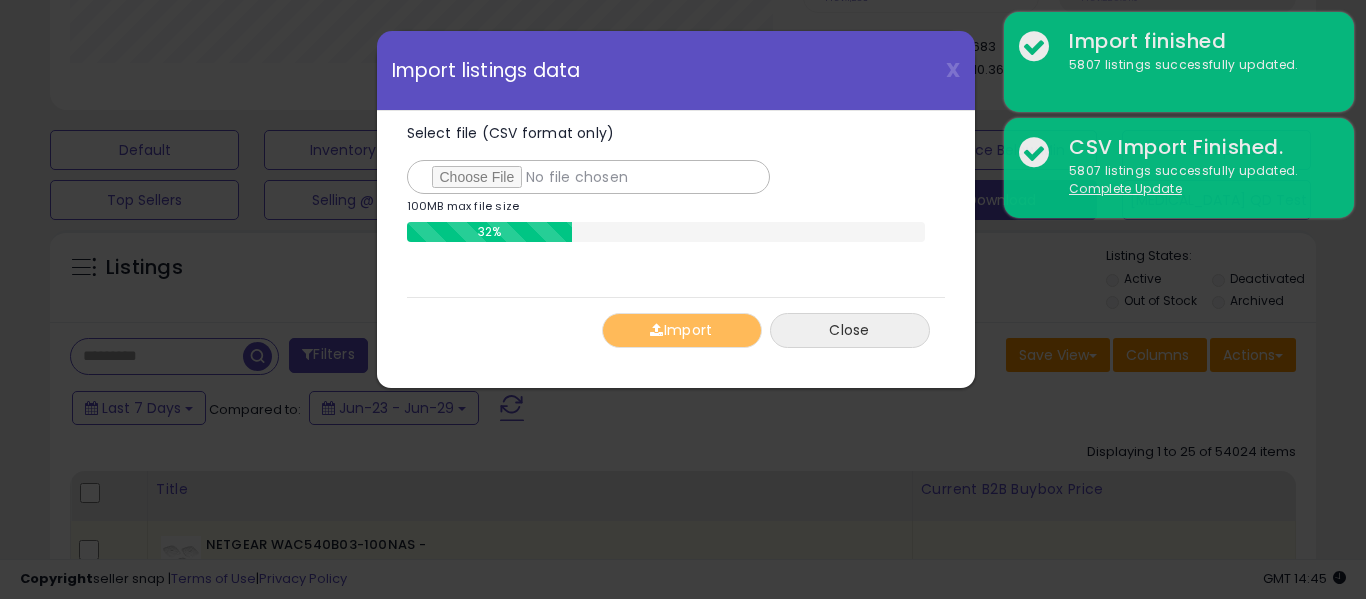 click on "Close" at bounding box center [850, 330] 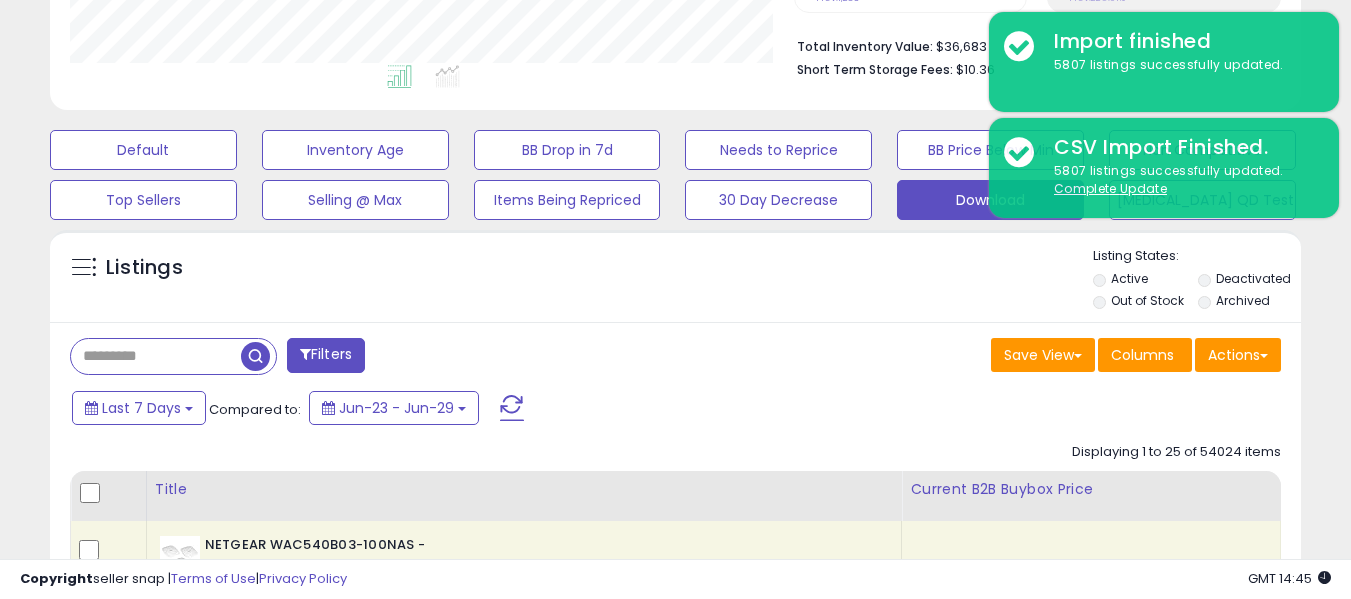 scroll, scrollTop: 410, scrollLeft: 724, axis: both 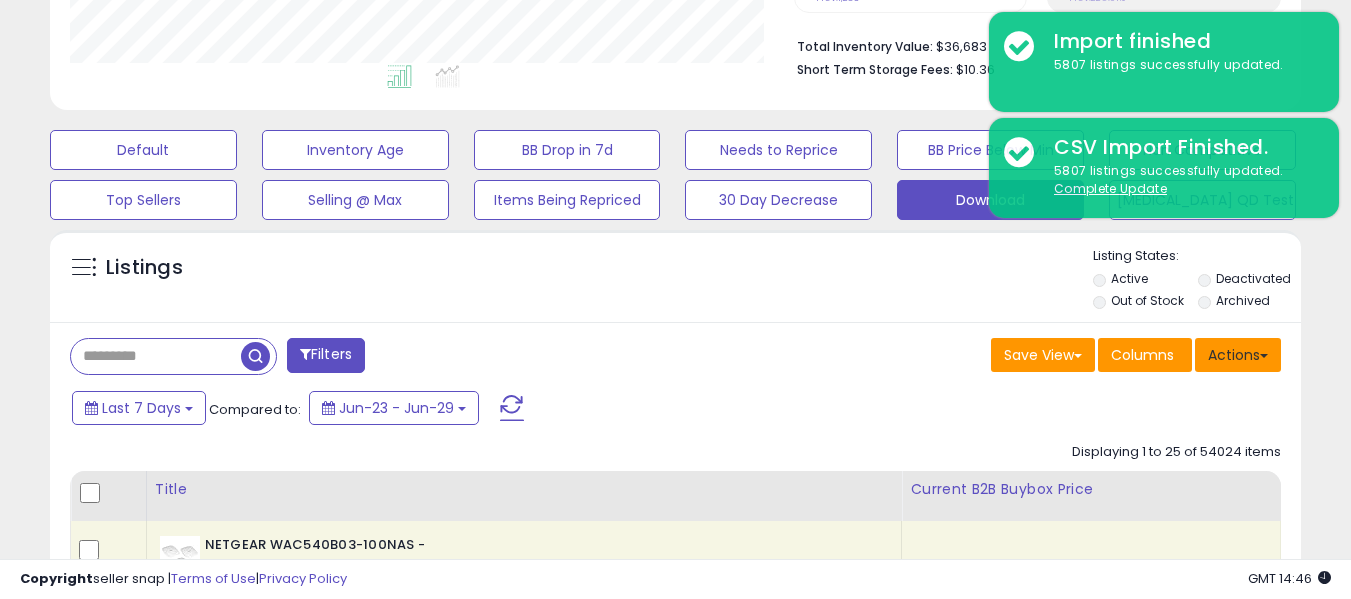 click on "Actions" at bounding box center (1238, 355) 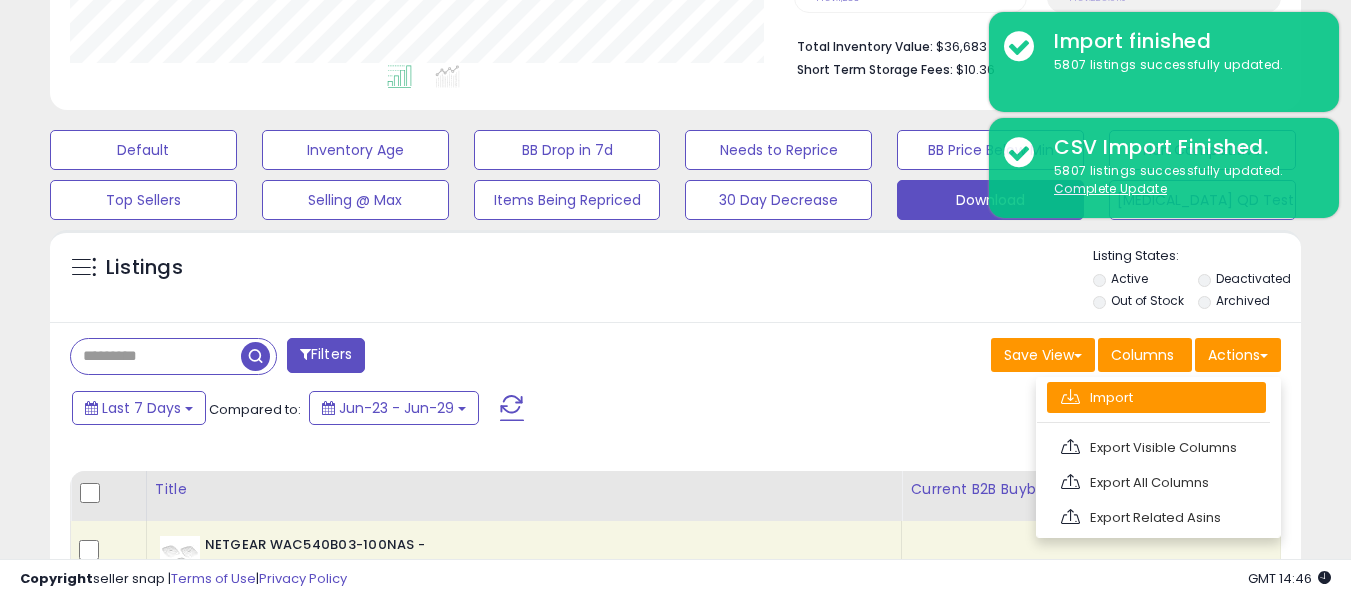 click on "Import" at bounding box center [1156, 397] 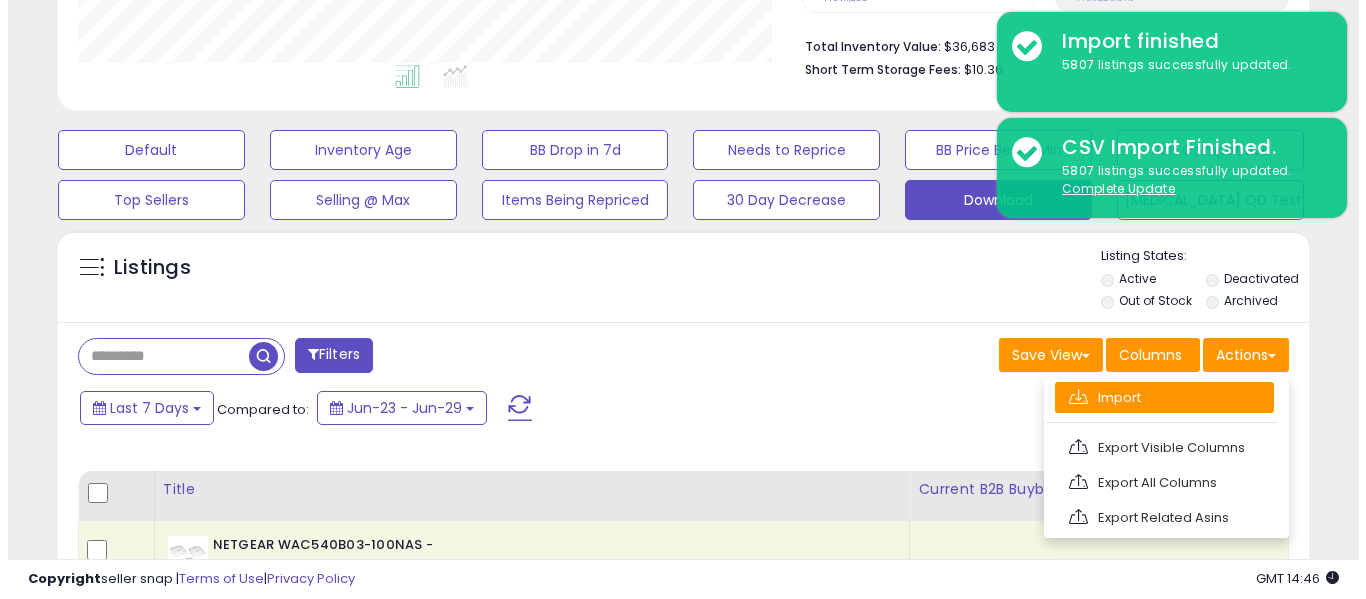 scroll, scrollTop: 999590, scrollLeft: 999267, axis: both 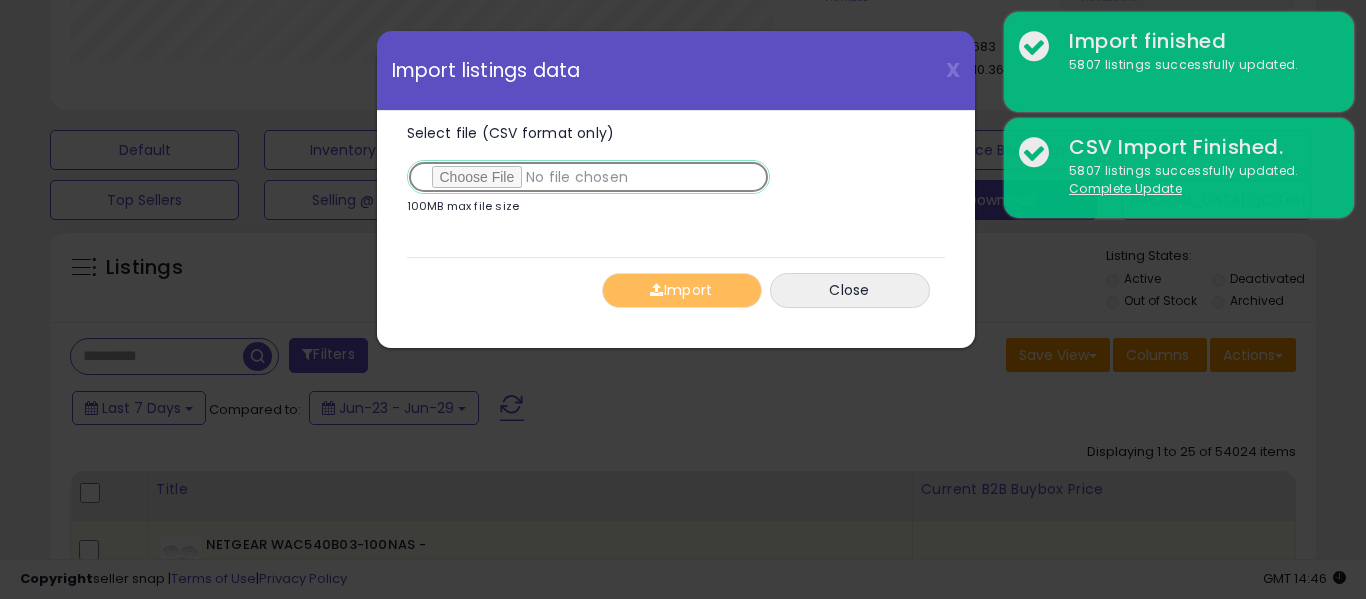 click on "Select file (CSV format only)" at bounding box center [588, 177] 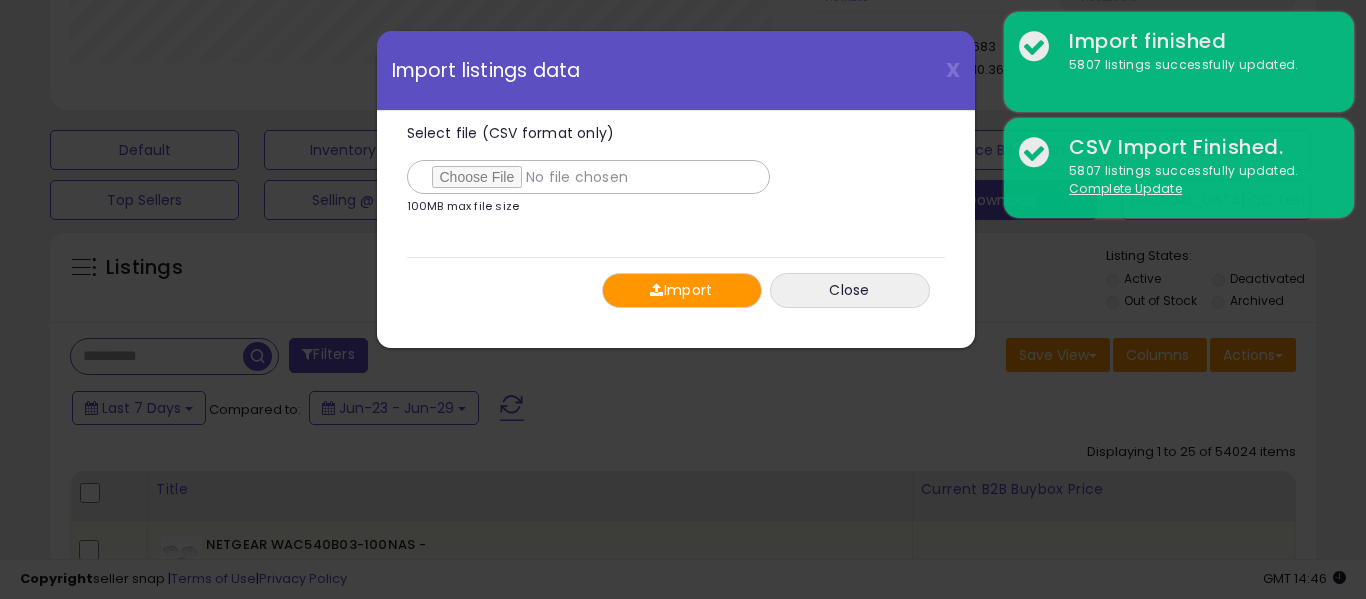click on "Import" at bounding box center (682, 290) 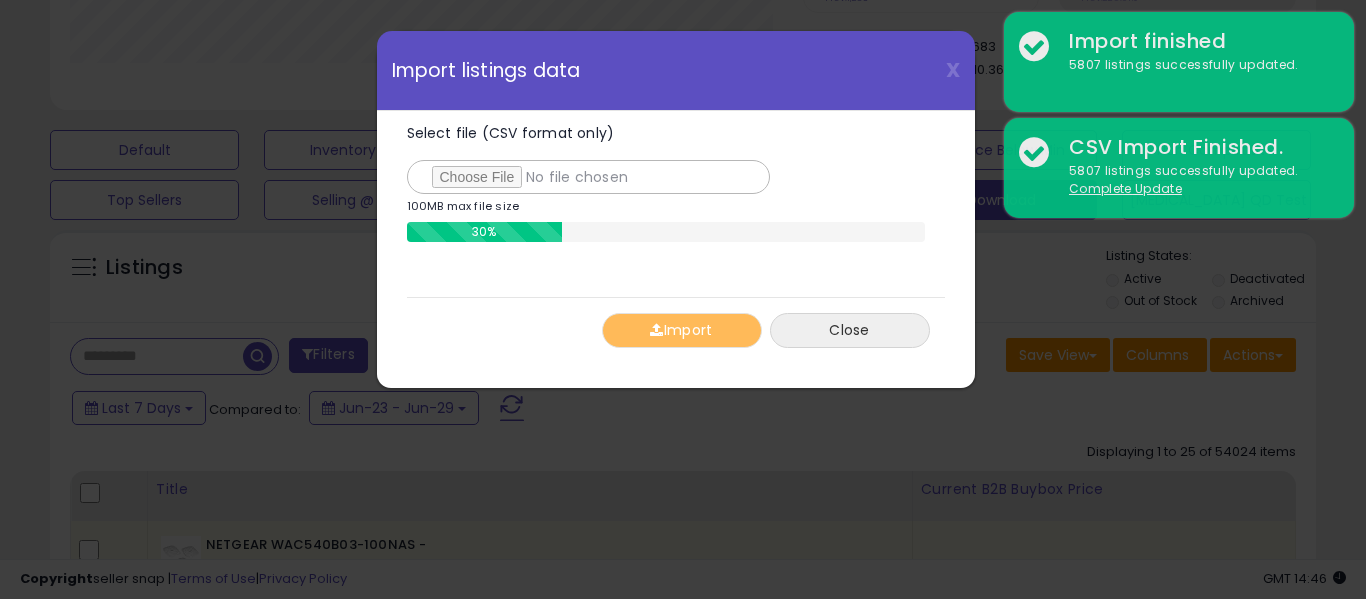 click on "Close" at bounding box center [850, 330] 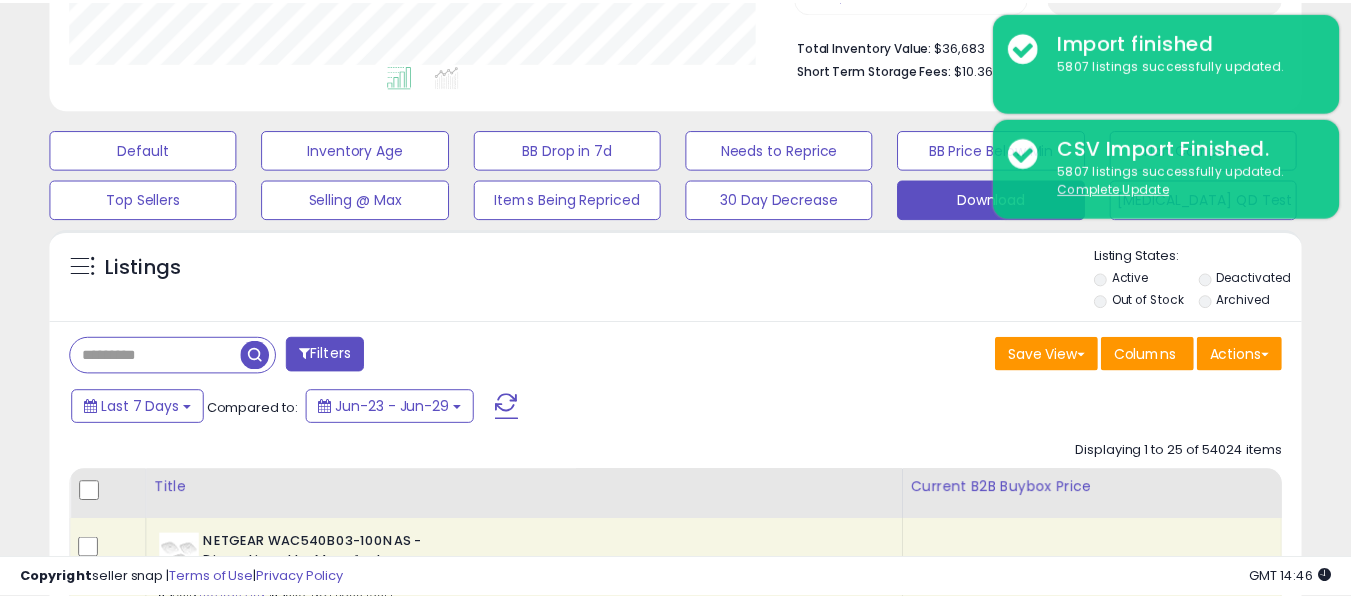 scroll, scrollTop: 410, scrollLeft: 724, axis: both 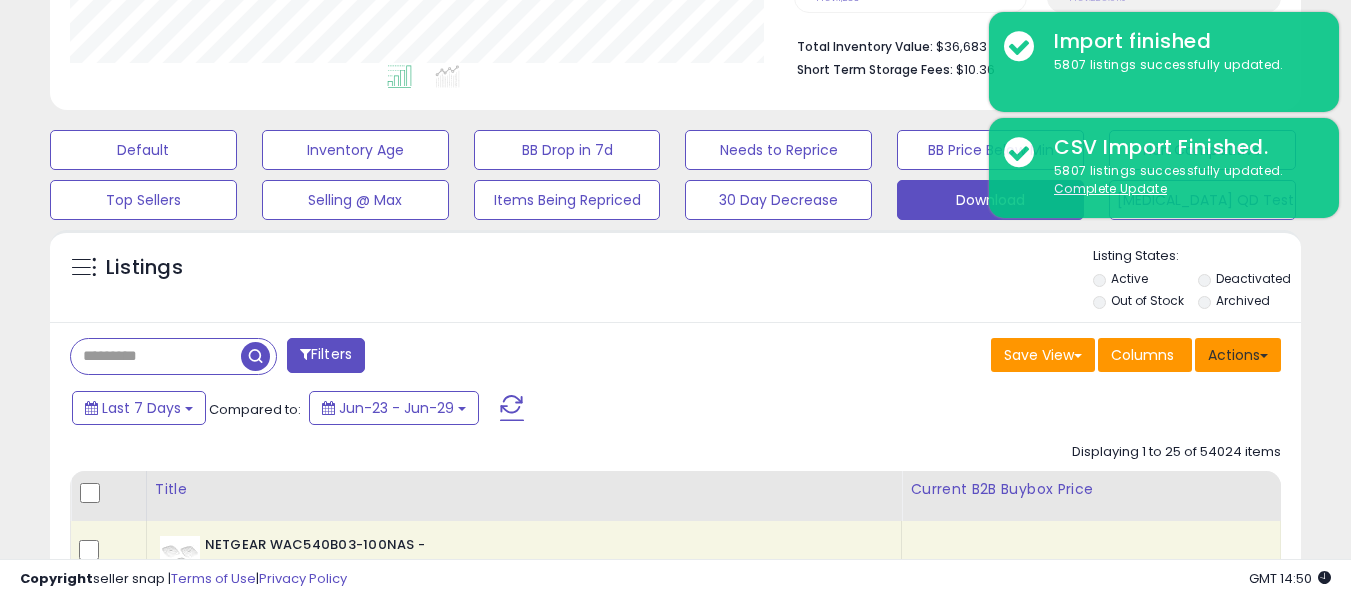 click on "Actions" at bounding box center [1238, 355] 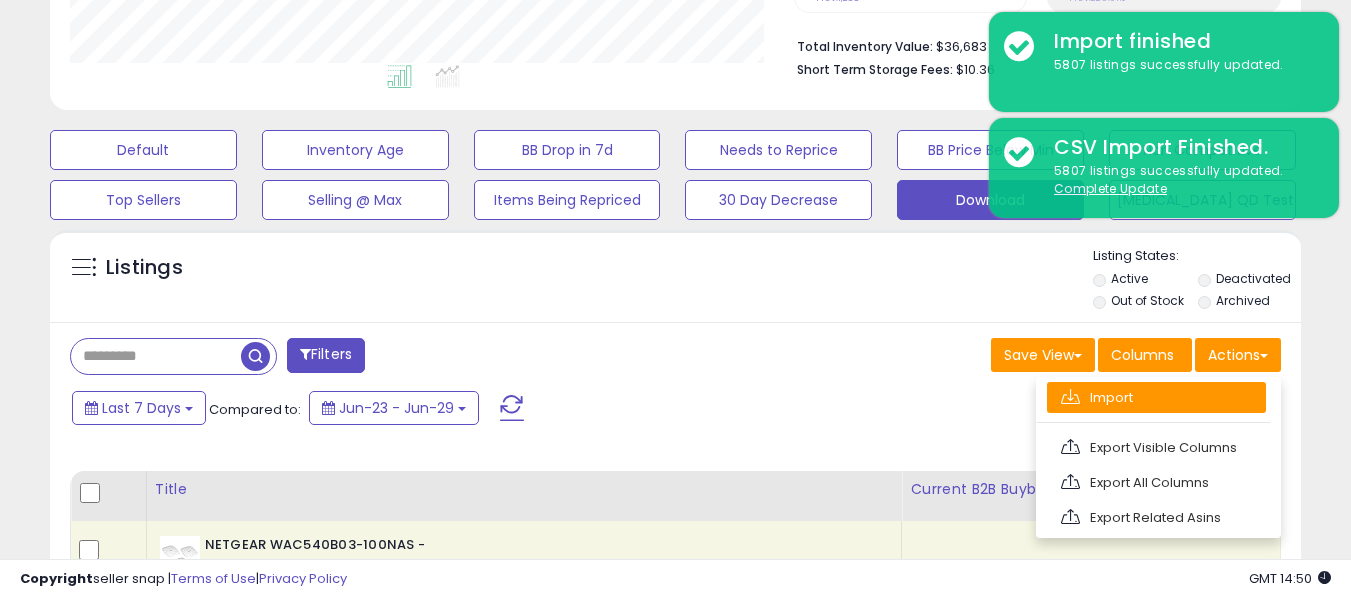 click on "Import" at bounding box center (1156, 397) 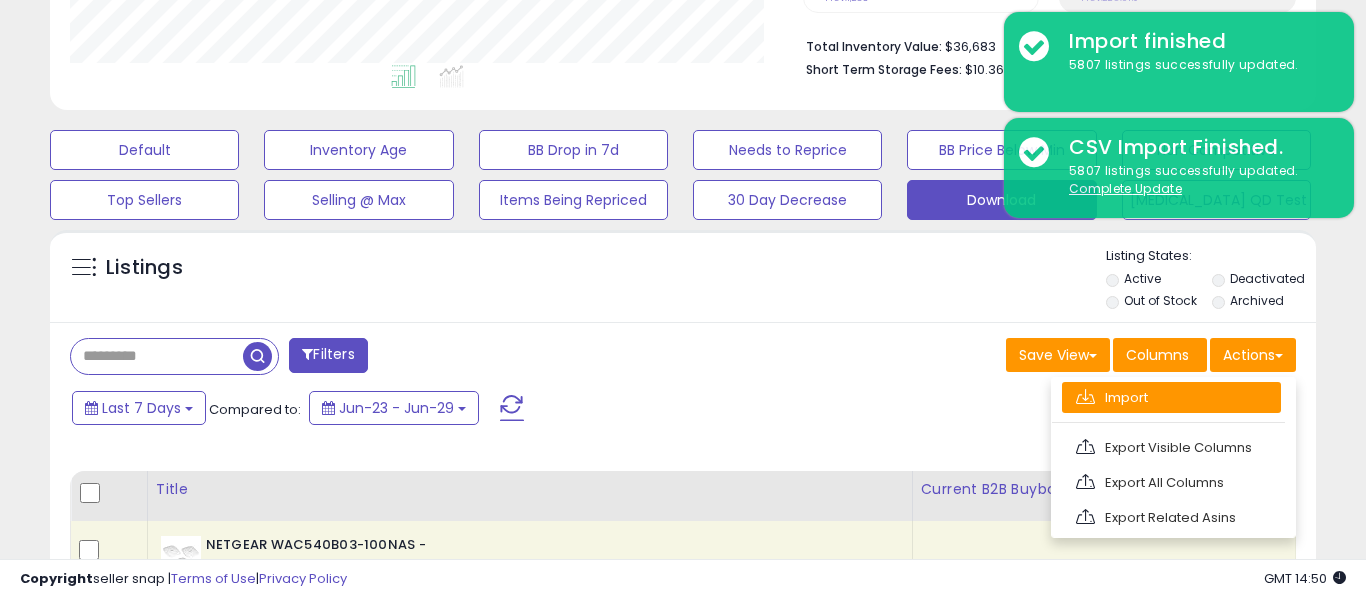 scroll, scrollTop: 999590, scrollLeft: 999267, axis: both 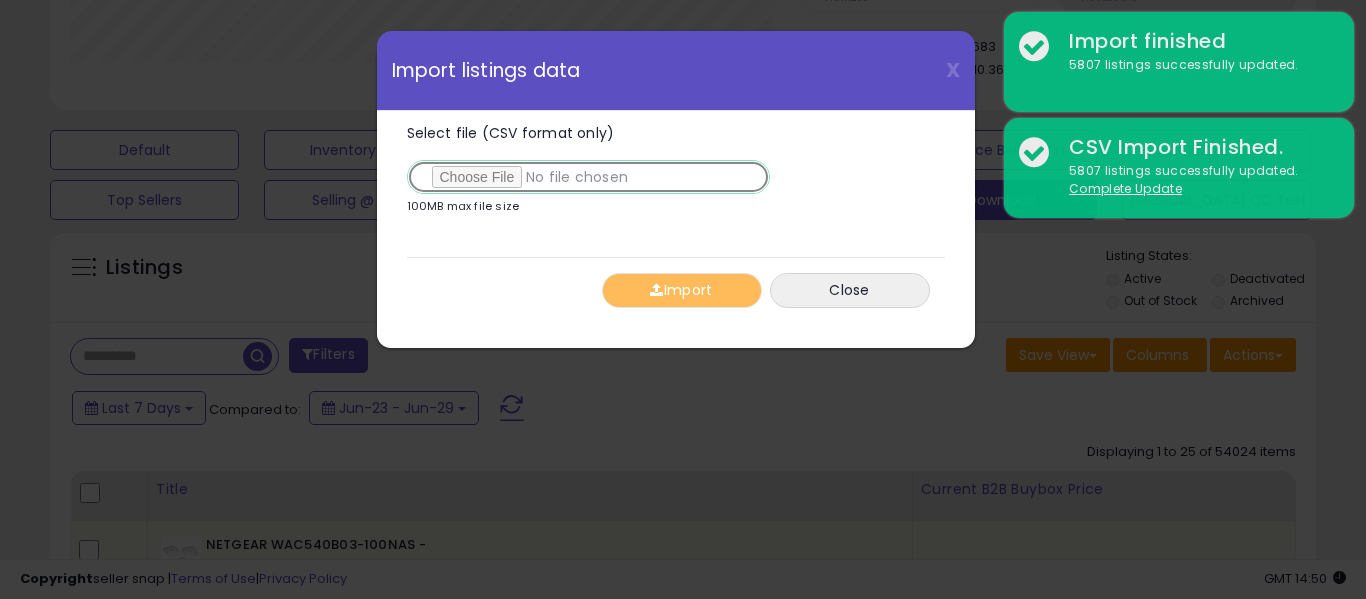 click on "Select file (CSV format only)" at bounding box center (588, 177) 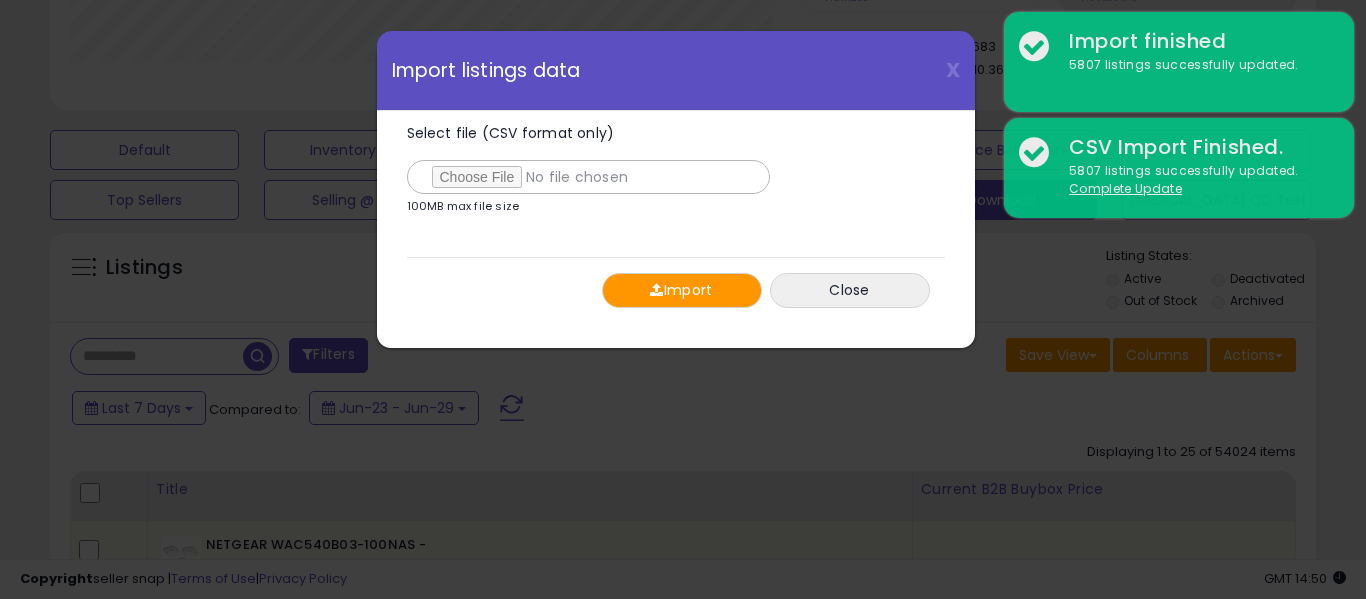 click on "Import" at bounding box center (682, 290) 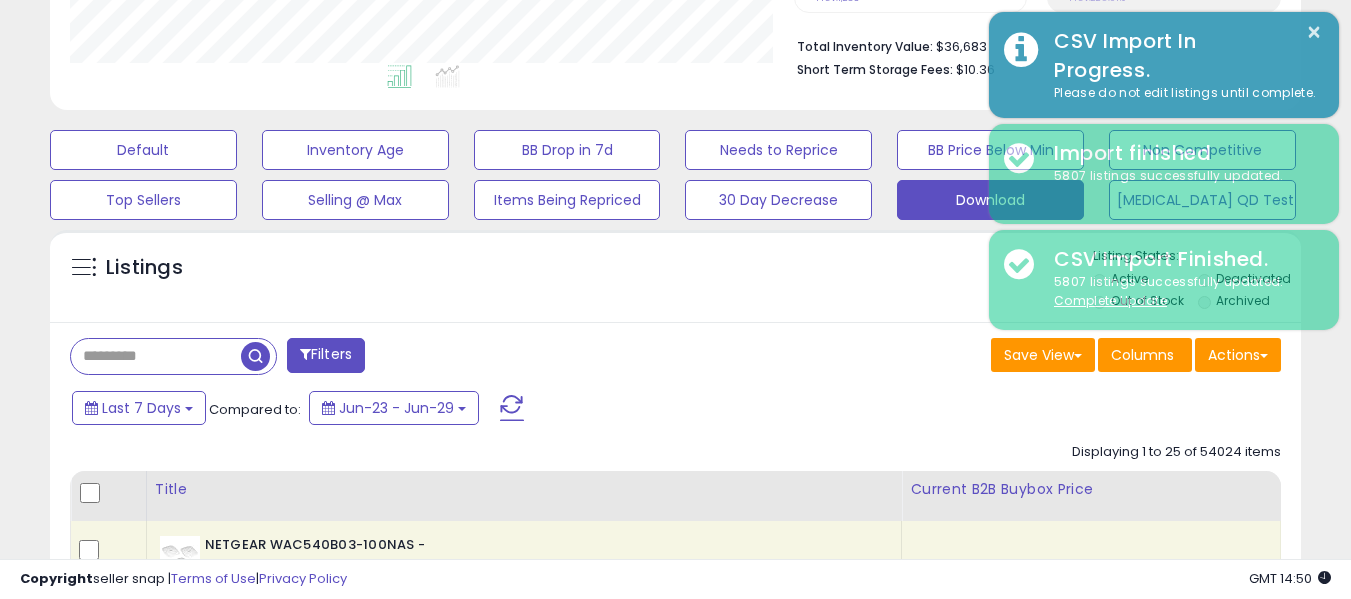 scroll, scrollTop: 410, scrollLeft: 724, axis: both 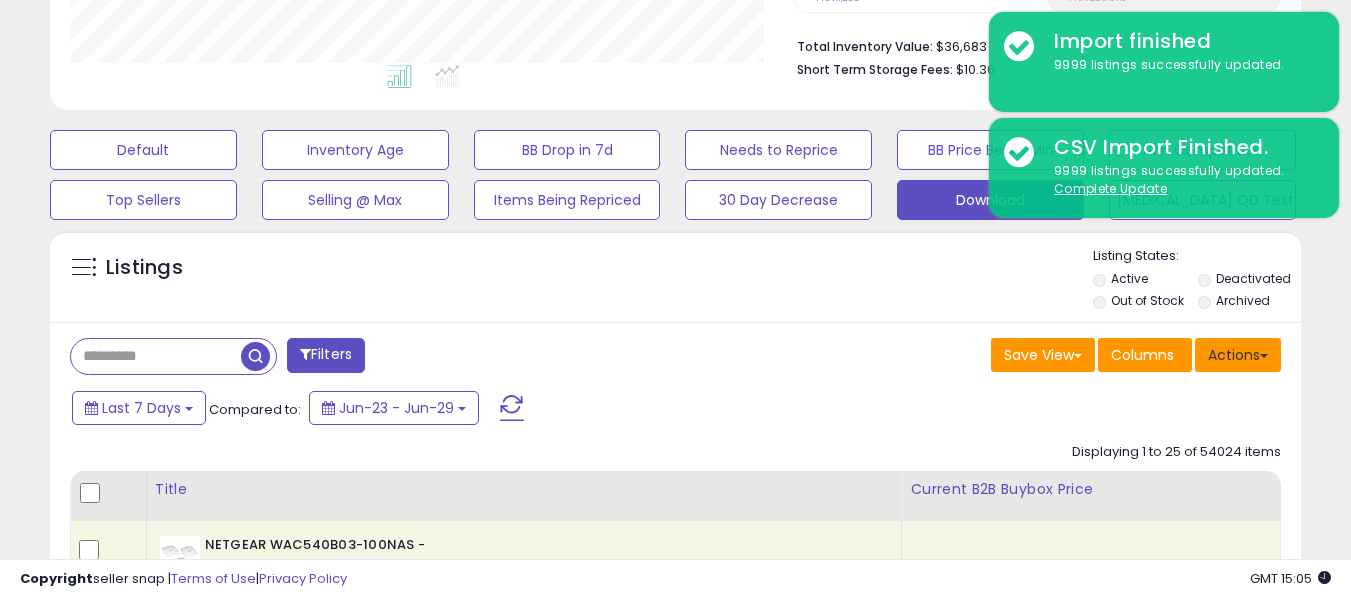 click on "Actions" at bounding box center [1238, 355] 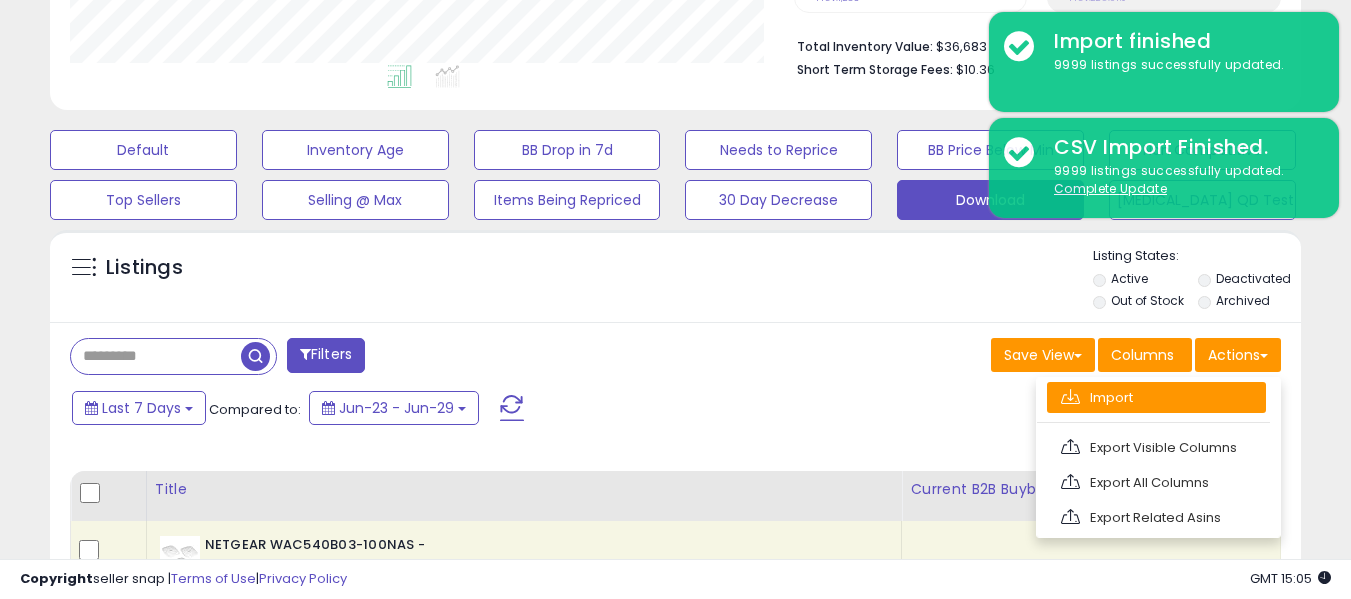 click on "Import" at bounding box center [1156, 397] 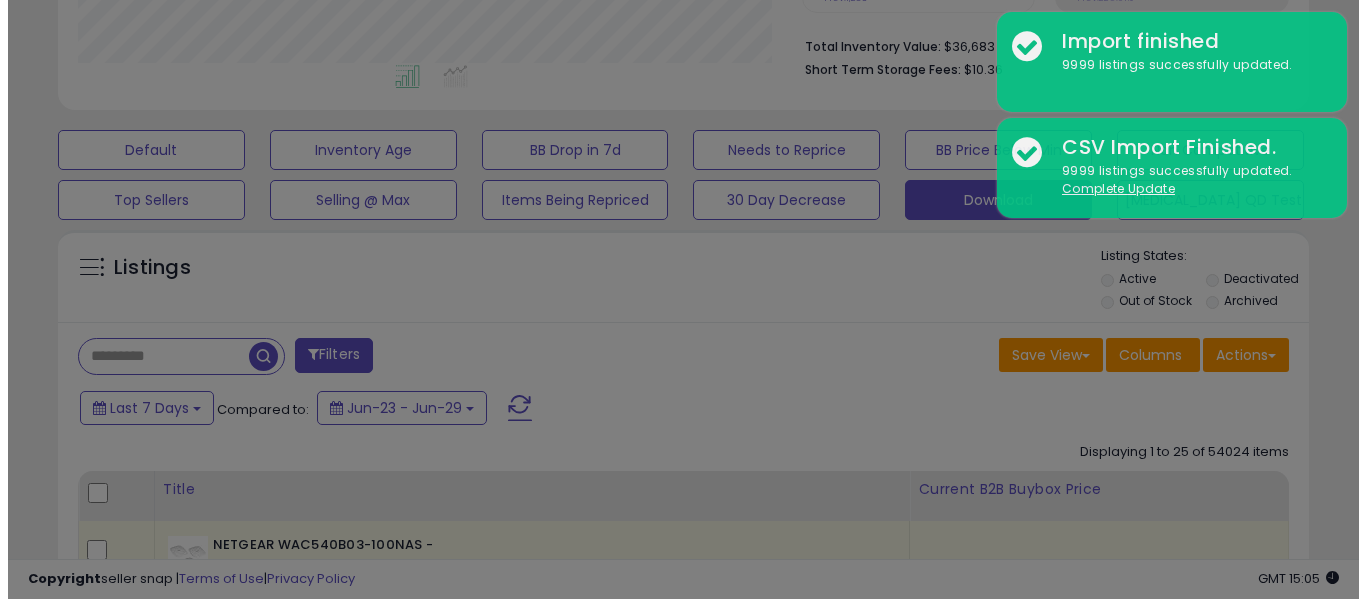 scroll, scrollTop: 999590, scrollLeft: 999267, axis: both 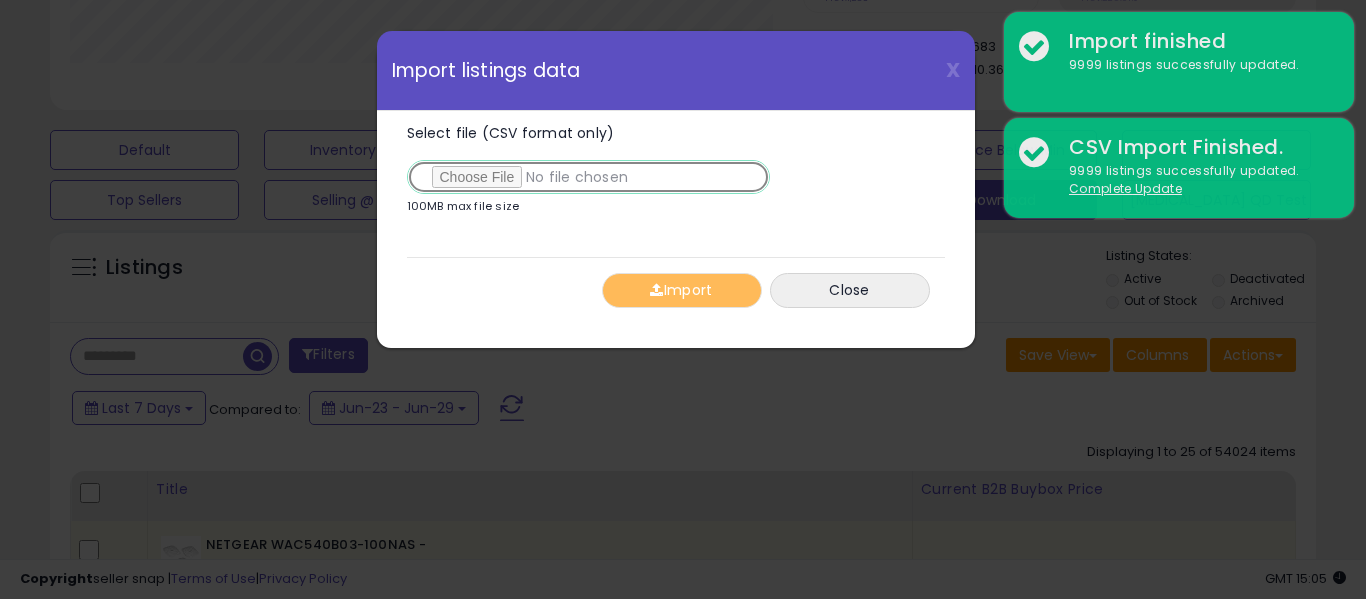 click on "Select file (CSV format only)" at bounding box center [588, 177] 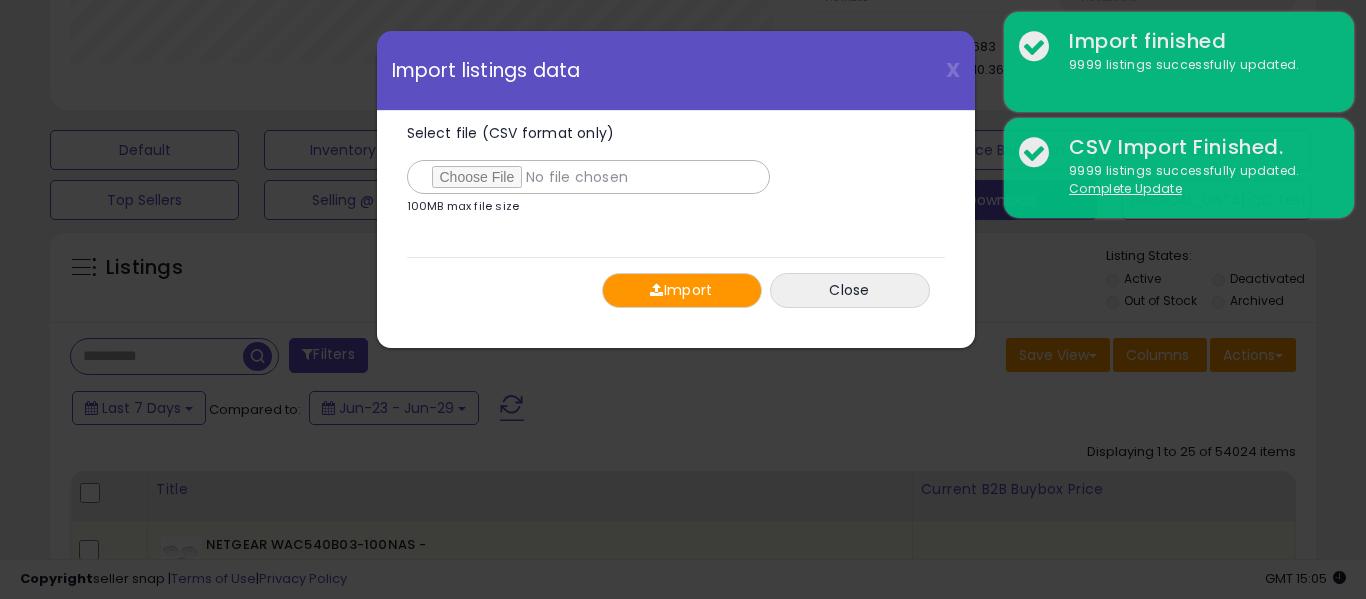 drag, startPoint x: 649, startPoint y: 265, endPoint x: 653, endPoint y: 255, distance: 10.770329 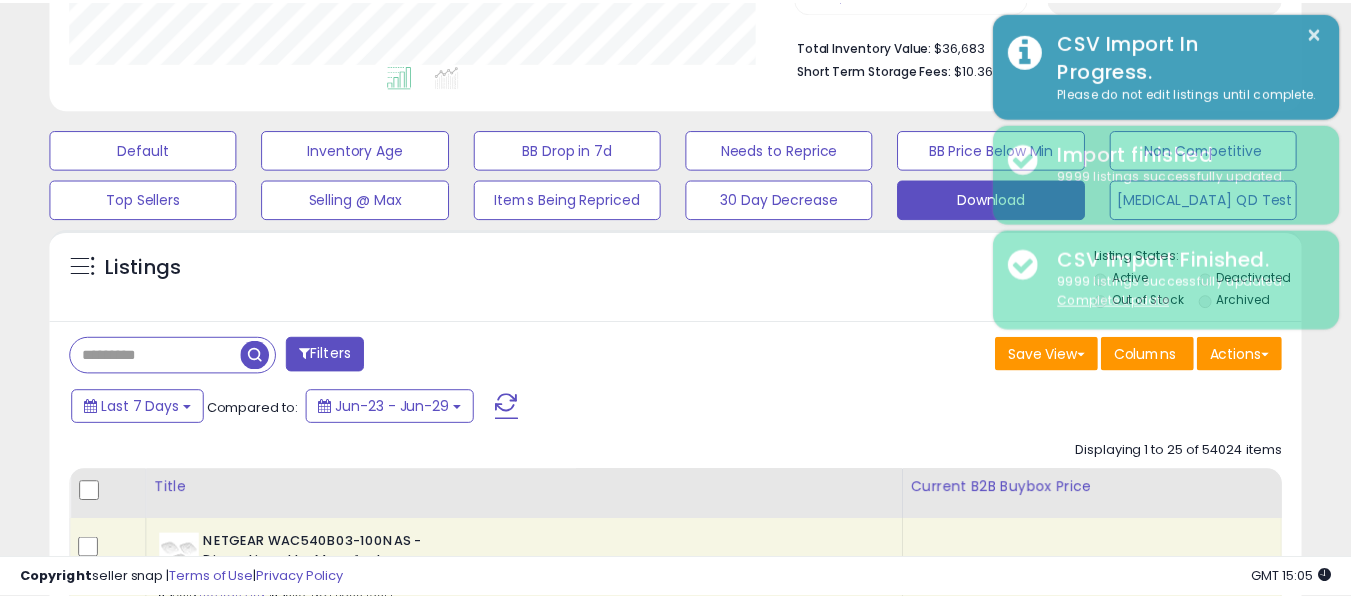 scroll, scrollTop: 410, scrollLeft: 724, axis: both 